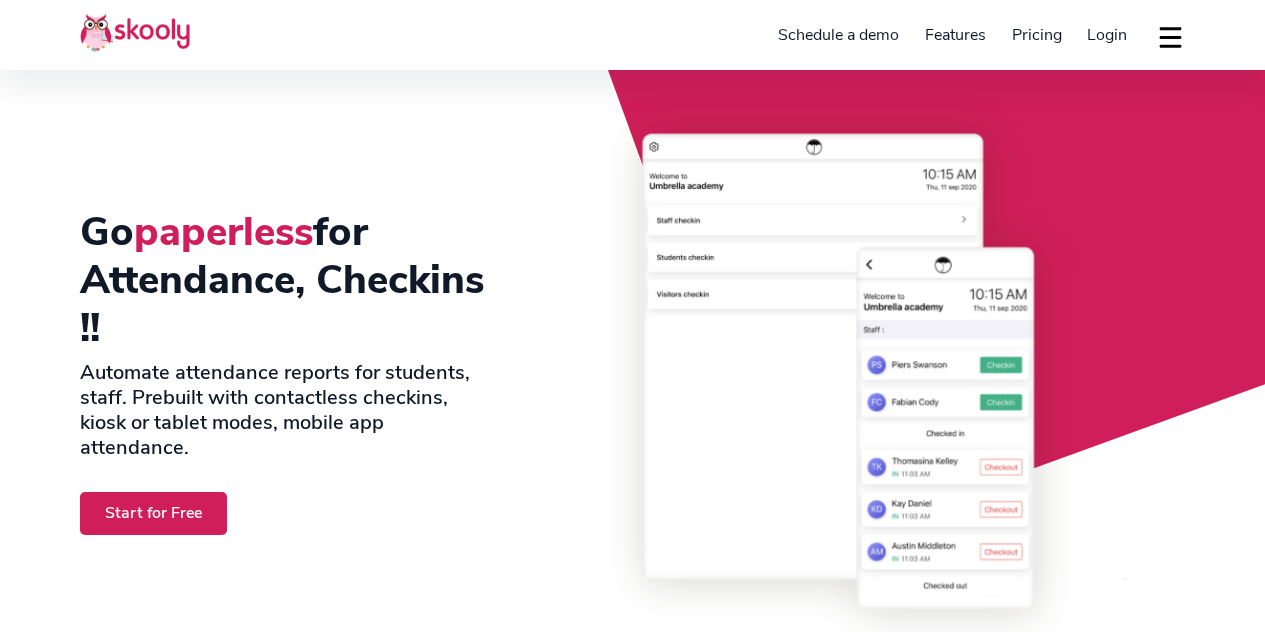 select on "en" 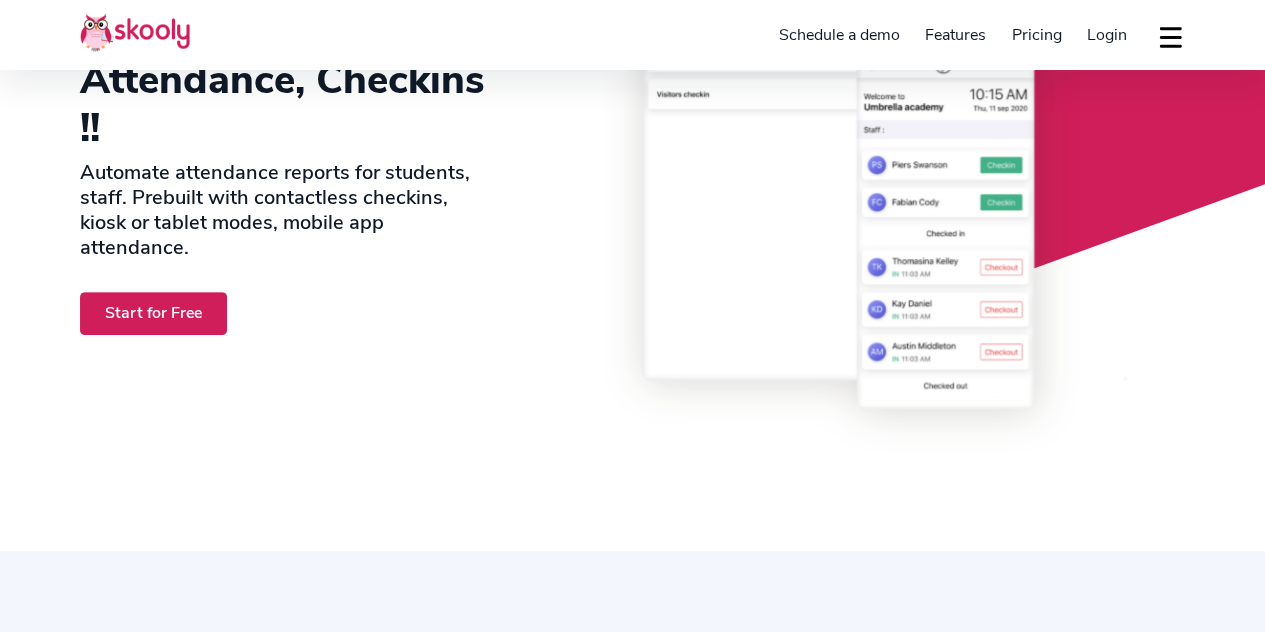 select on "60" 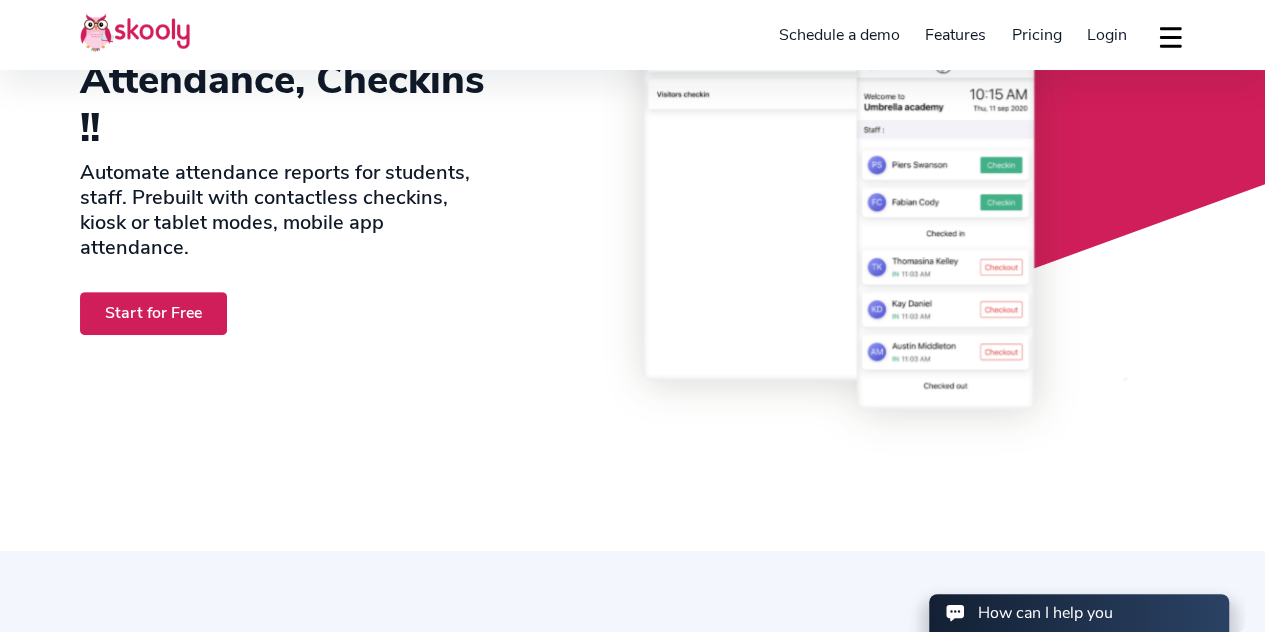 scroll, scrollTop: 200, scrollLeft: 0, axis: vertical 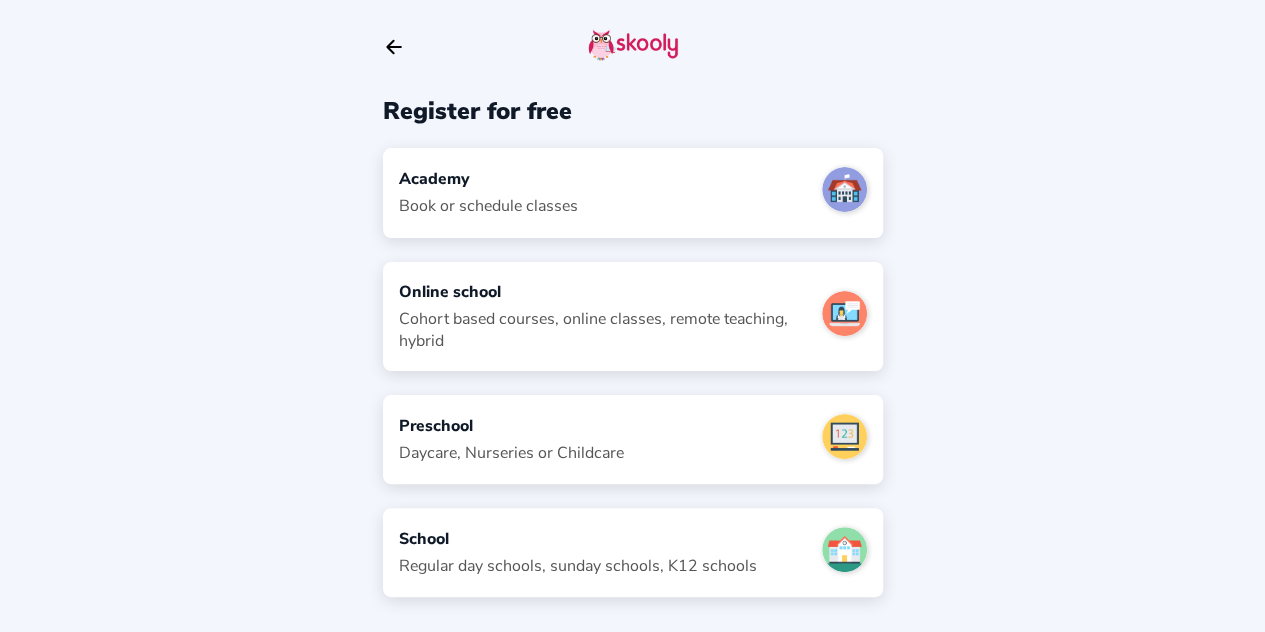 click on "Book or schedule classes" 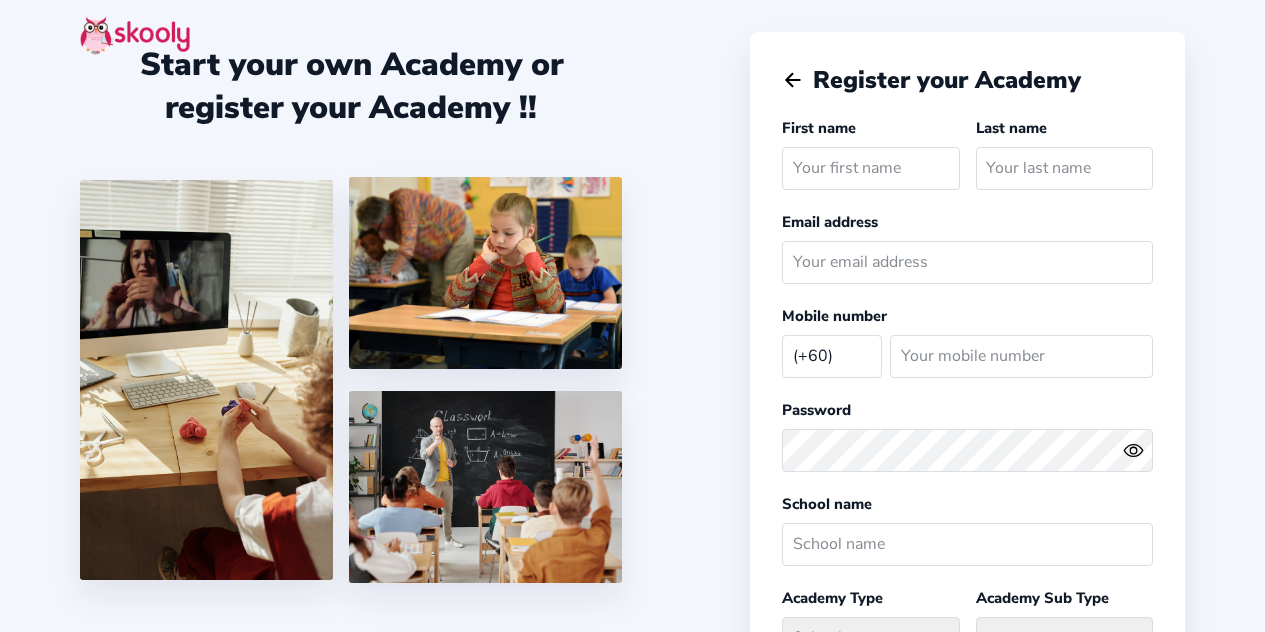 select on "MY" 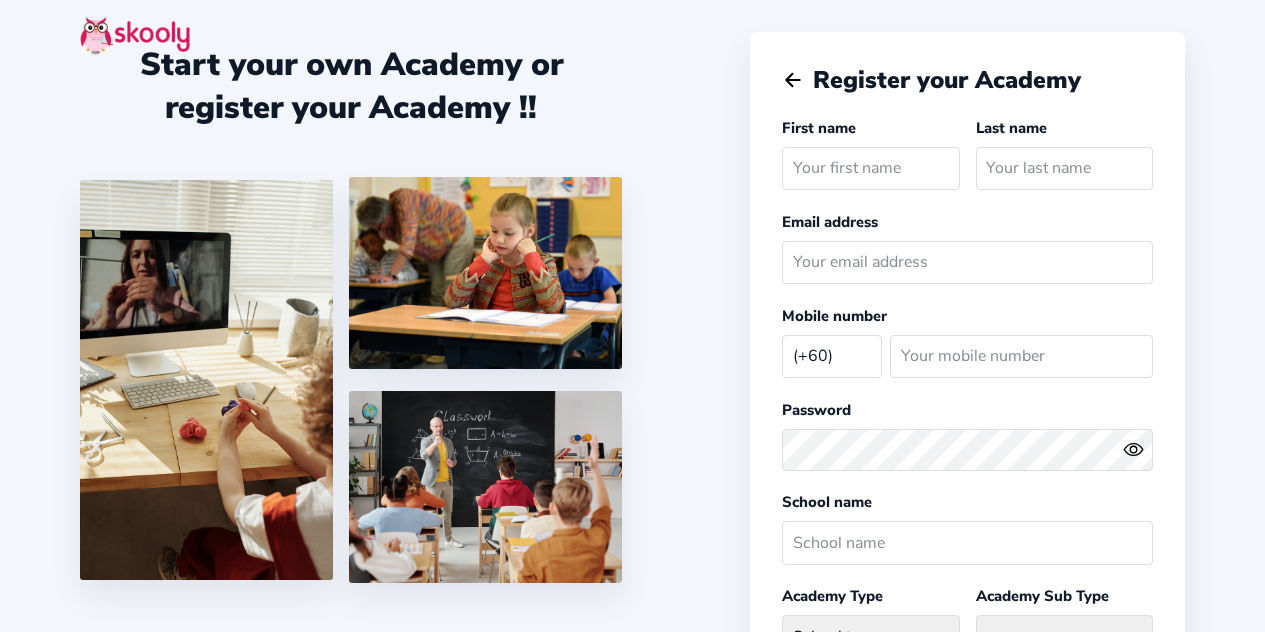 scroll, scrollTop: 0, scrollLeft: 0, axis: both 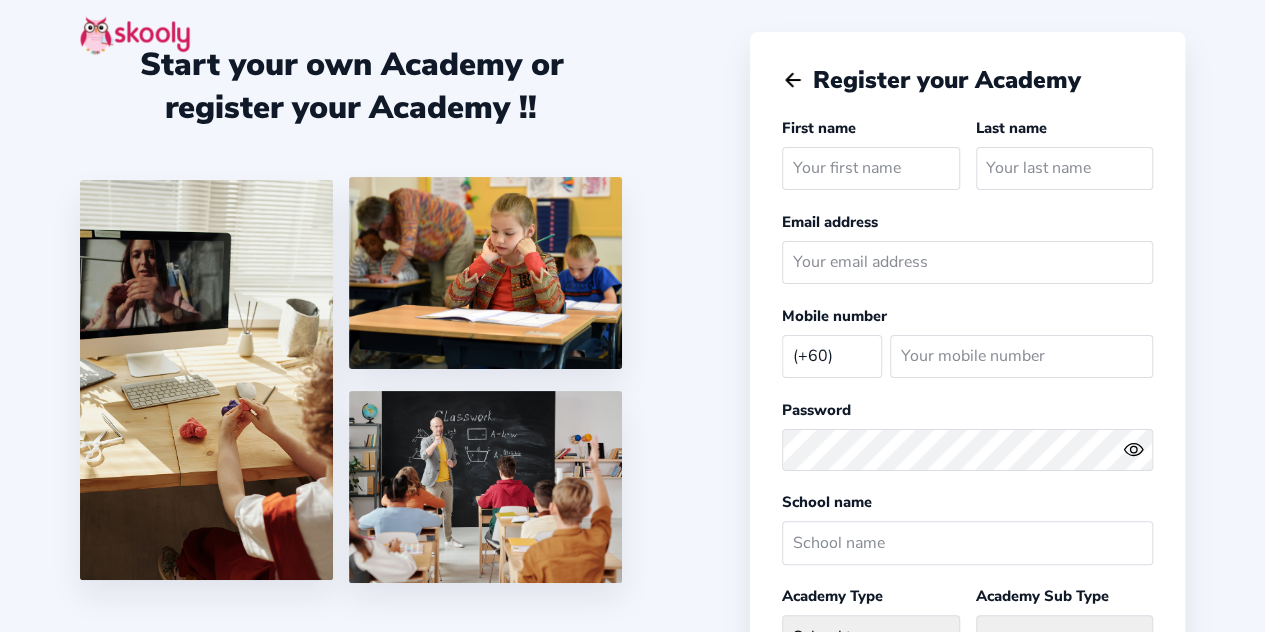 click 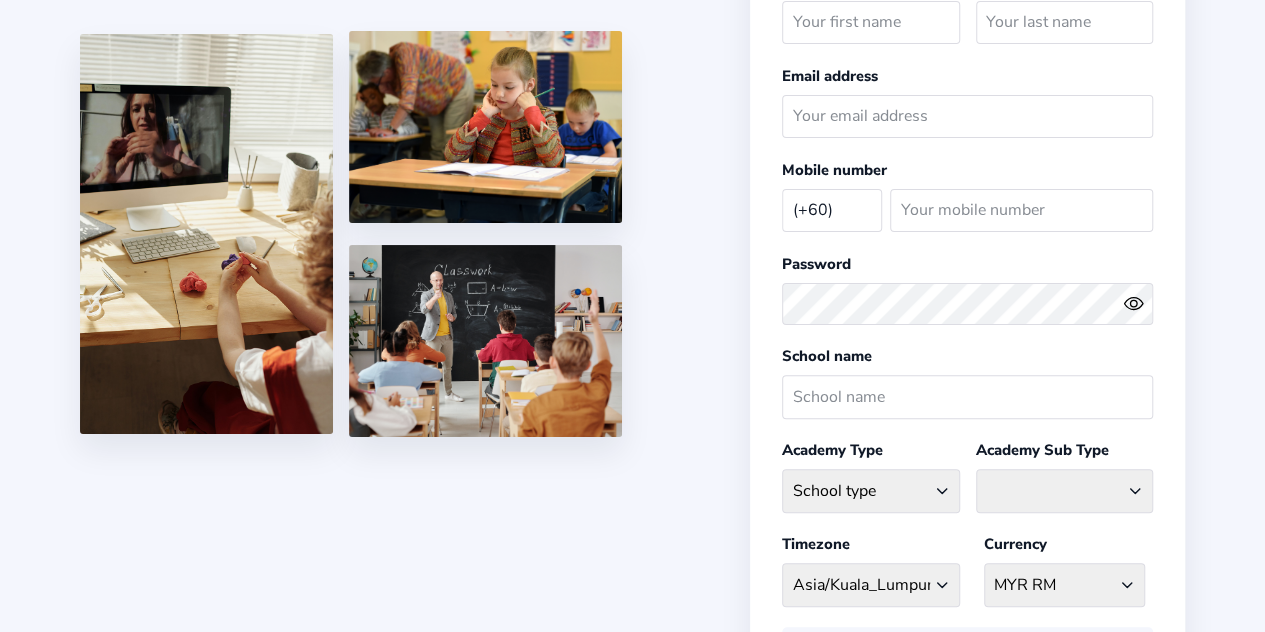 scroll, scrollTop: 0, scrollLeft: 0, axis: both 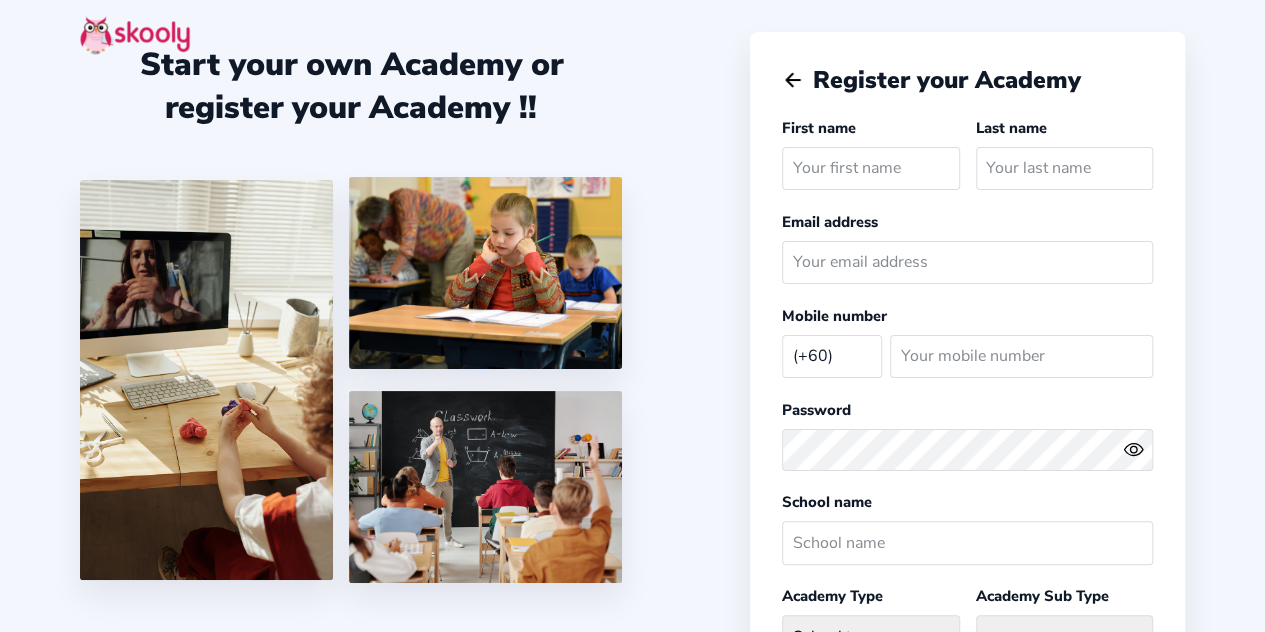 click 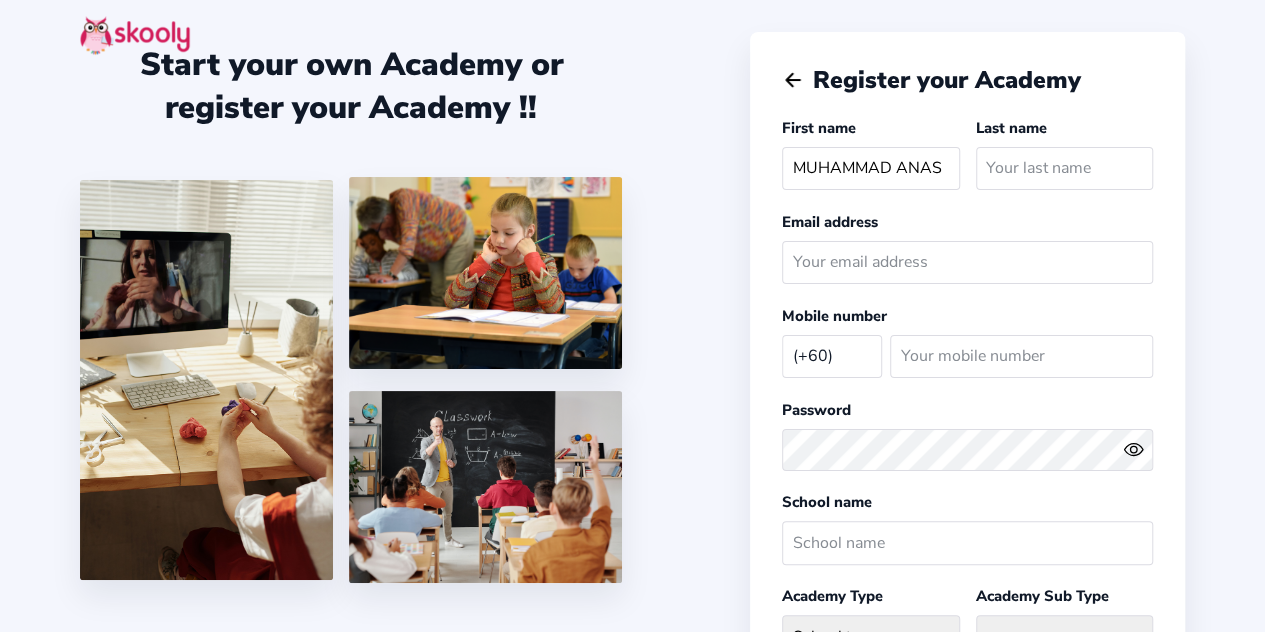 type on "MUHAMMAD ANAS" 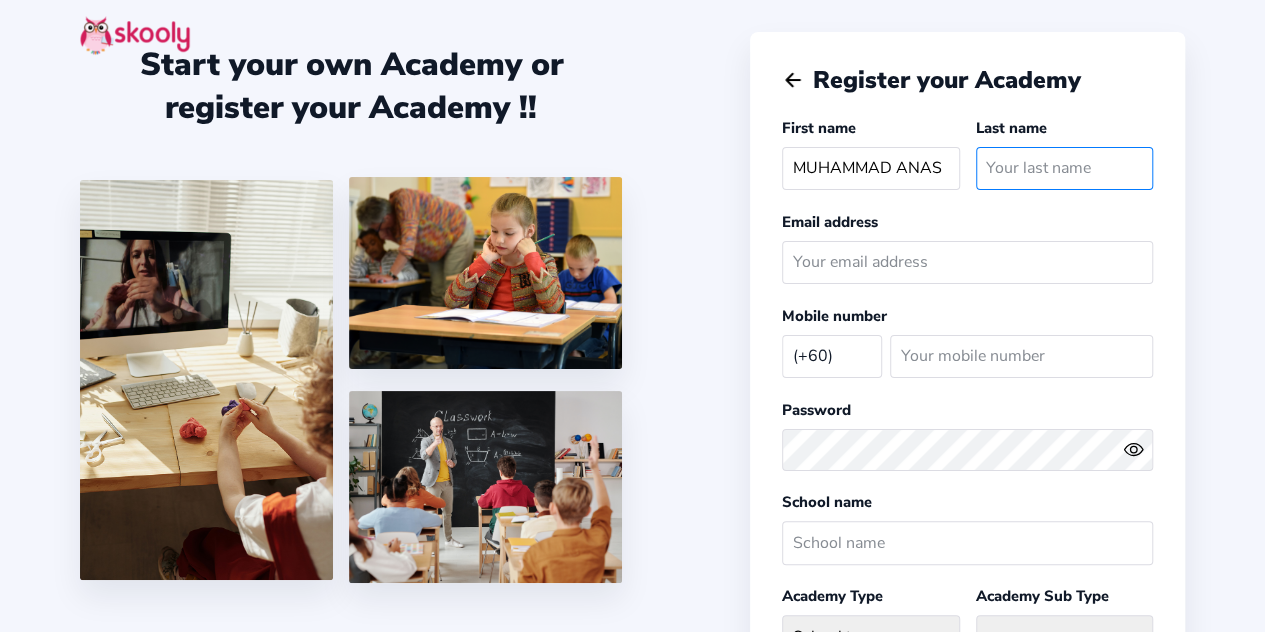click 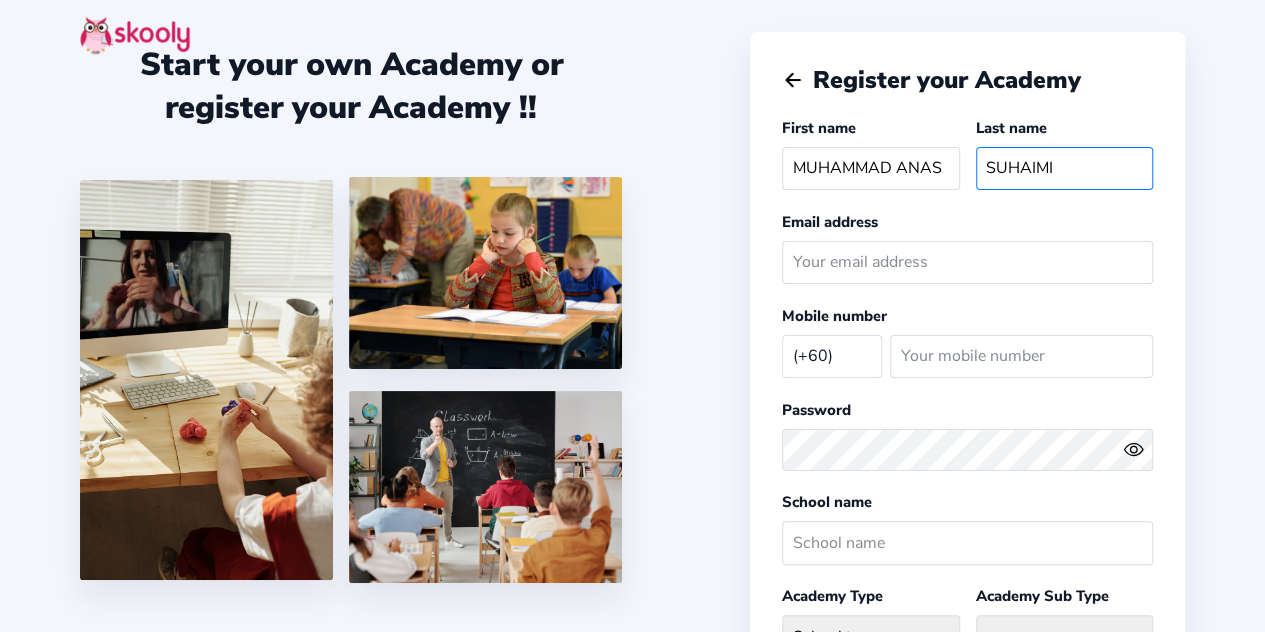 type on "SUHAIMI" 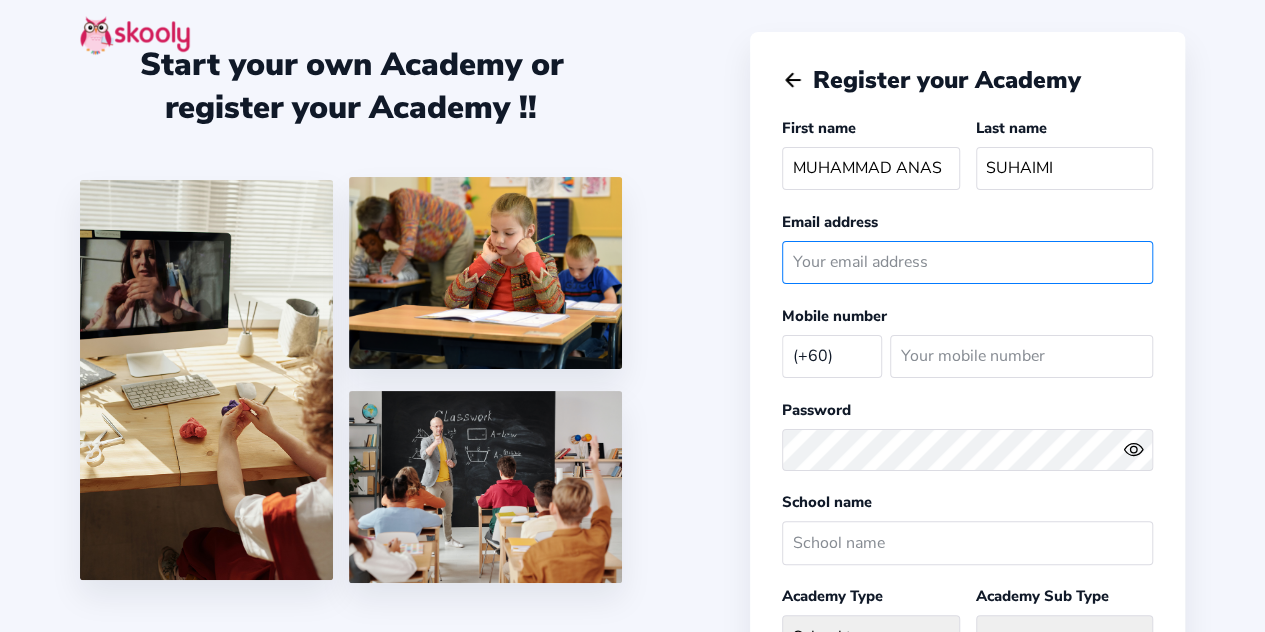 click 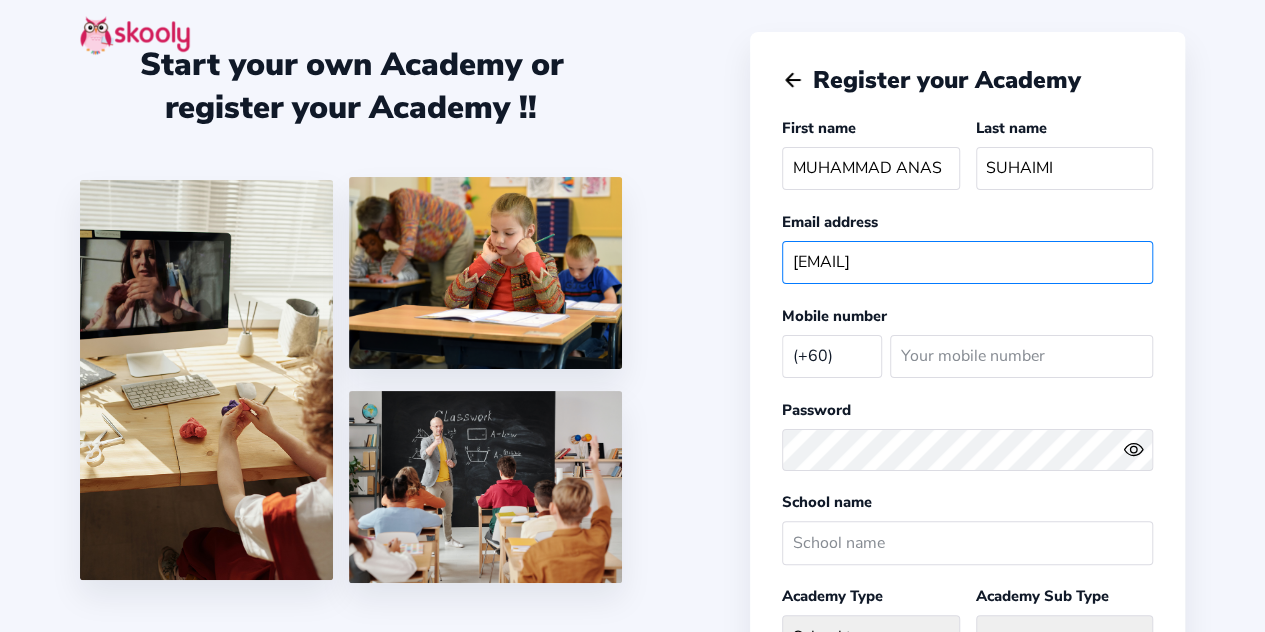 type on "[EMAIL]" 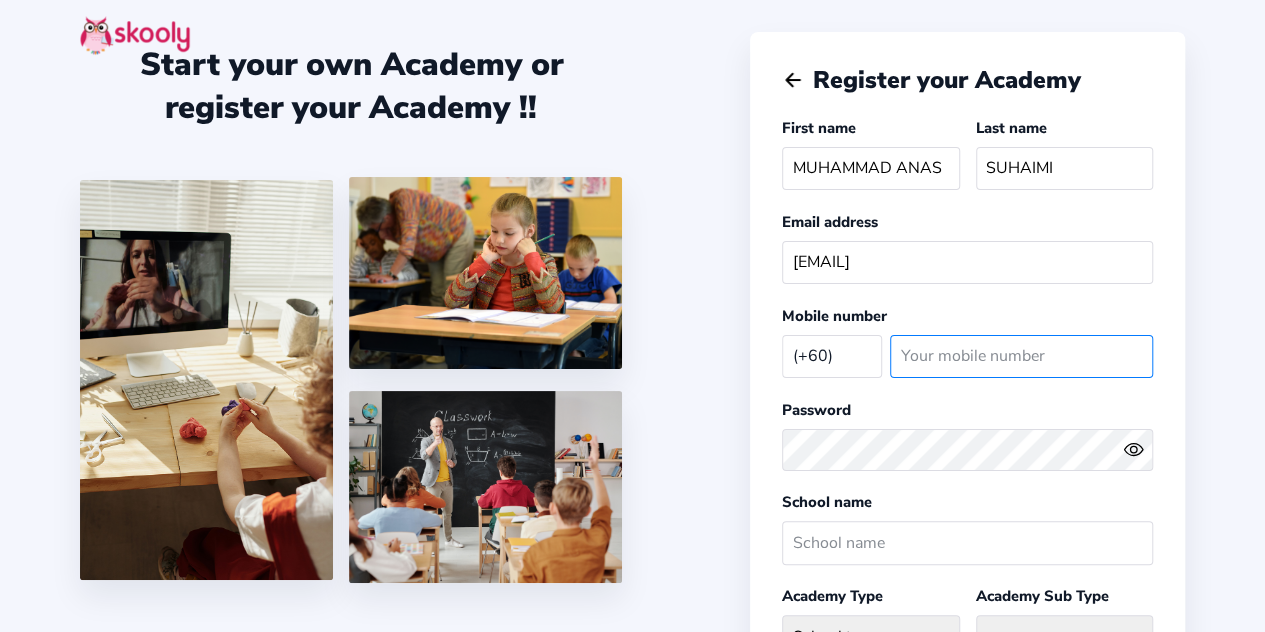 click 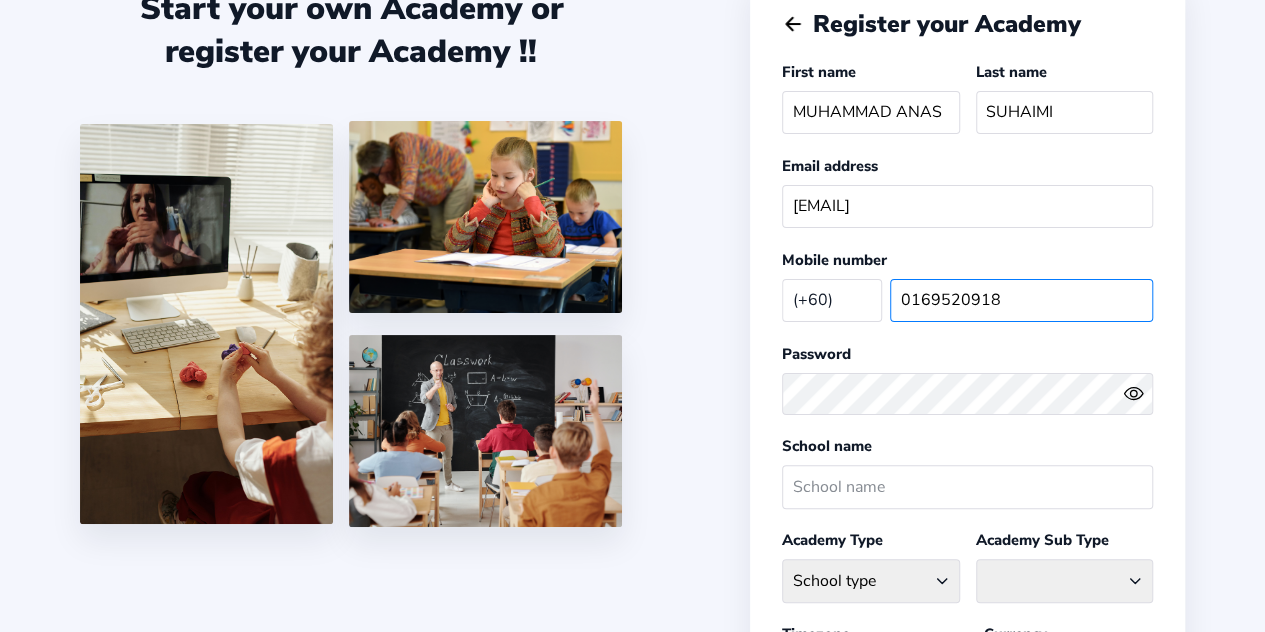 scroll, scrollTop: 100, scrollLeft: 0, axis: vertical 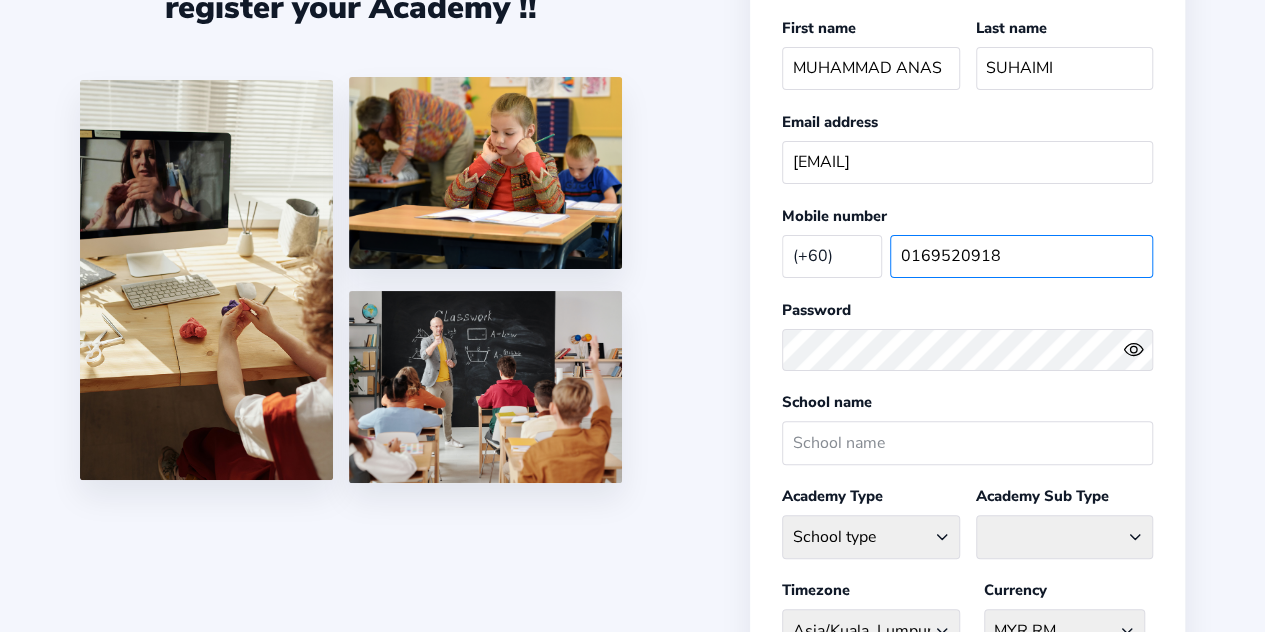 type on "0169520918" 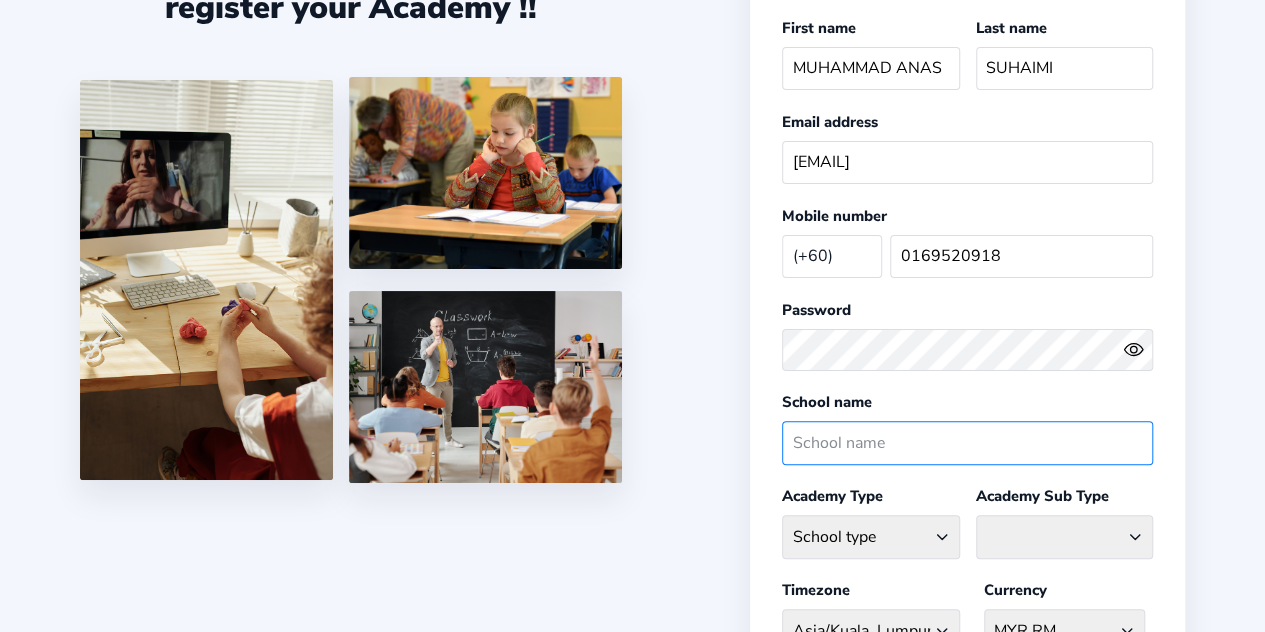 click 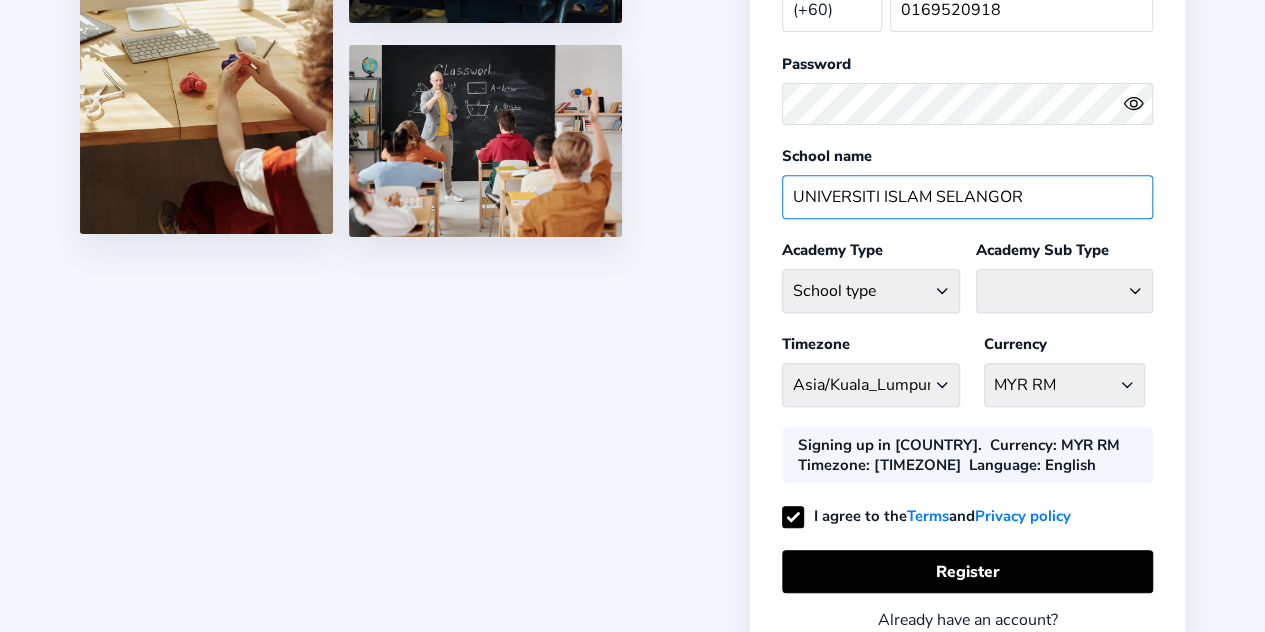 scroll, scrollTop: 475, scrollLeft: 0, axis: vertical 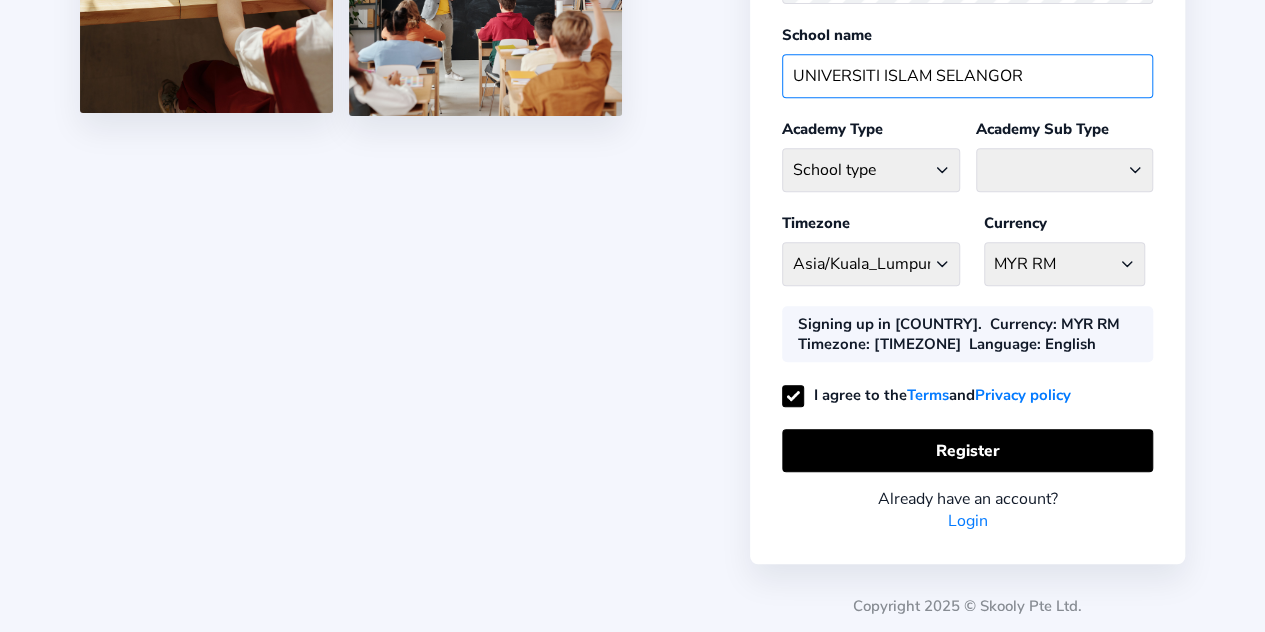 type on "UNIVERSITI ISLAM SELANGOR" 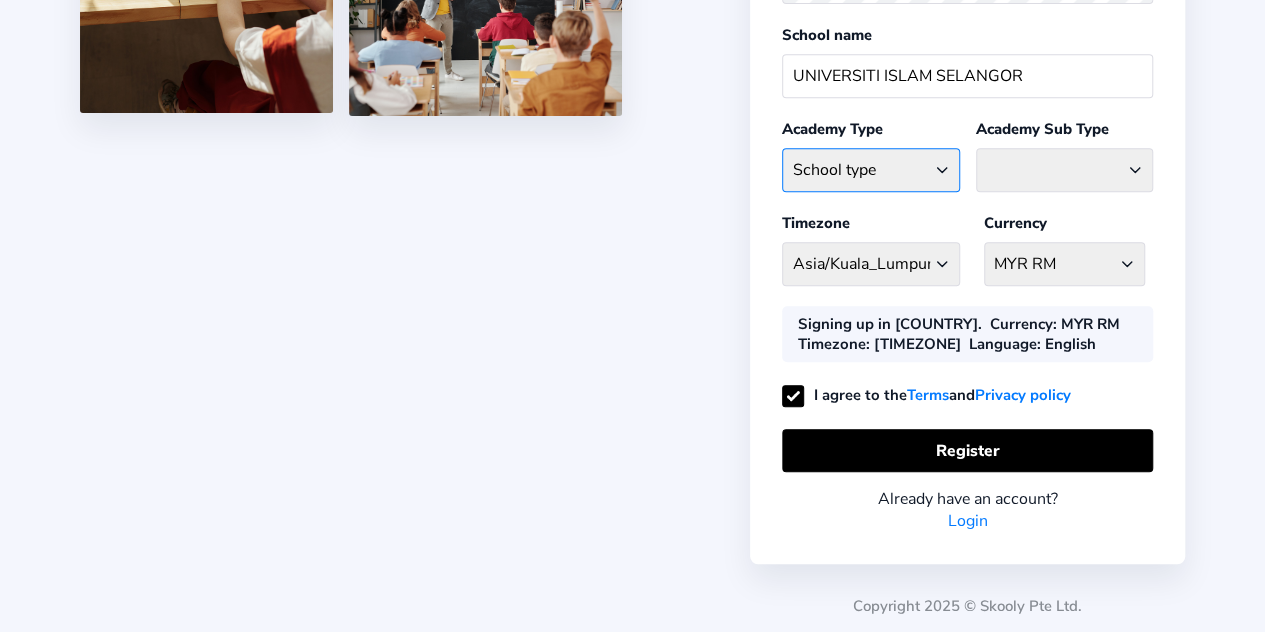 click on "School type Academic Afterschool Arts Dance Homeschool Language Martial Arts Music Sports Wellness" 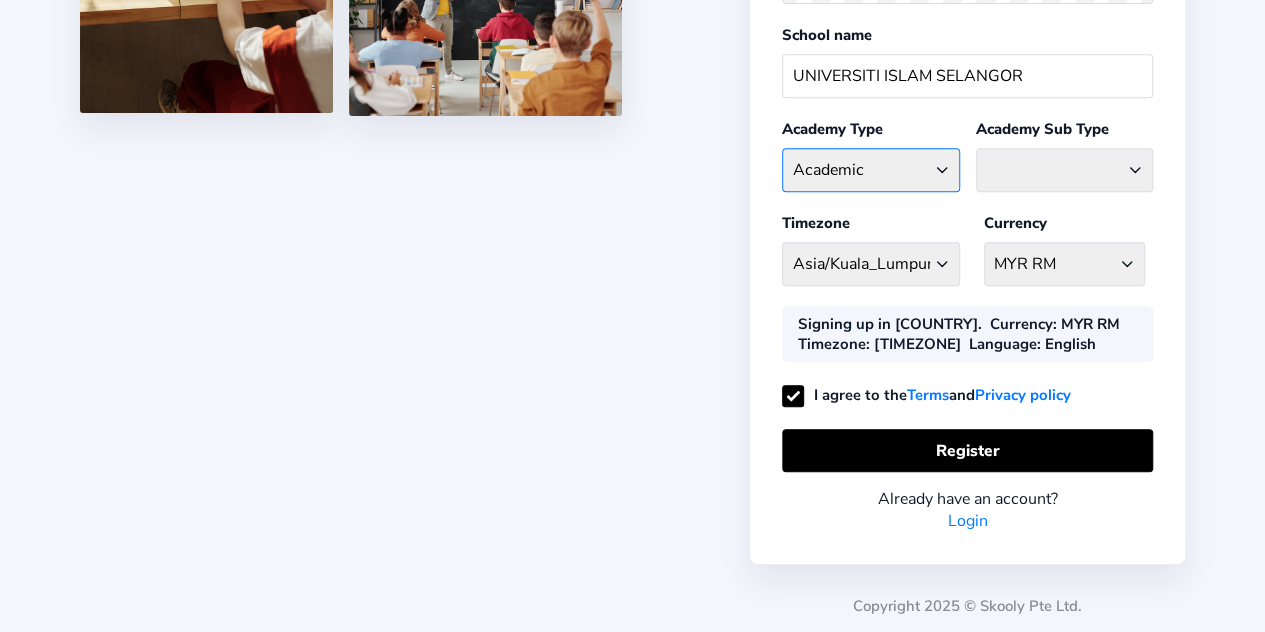 click on "School type Academic Afterschool Arts Dance Homeschool Language Martial Arts Music Sports Wellness" 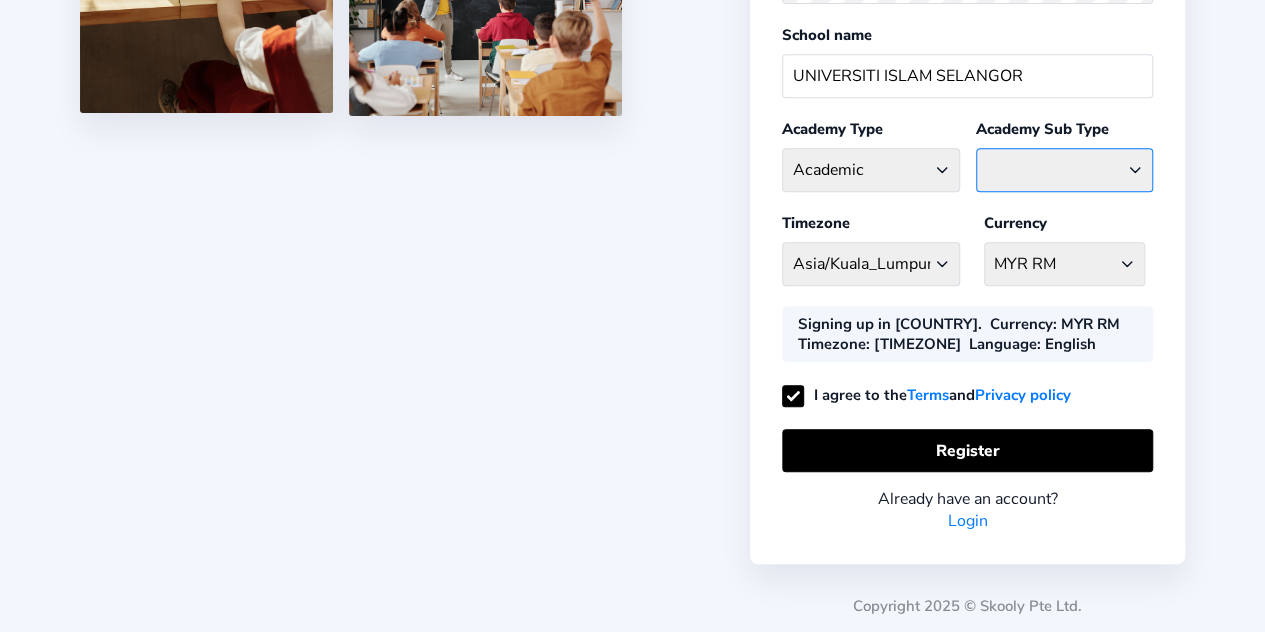 click on "Coaching Classes  Enrichment Centre  General Academy  Kumaon Centre  Math Centre  Robotics  STEM  Tuition Centre" 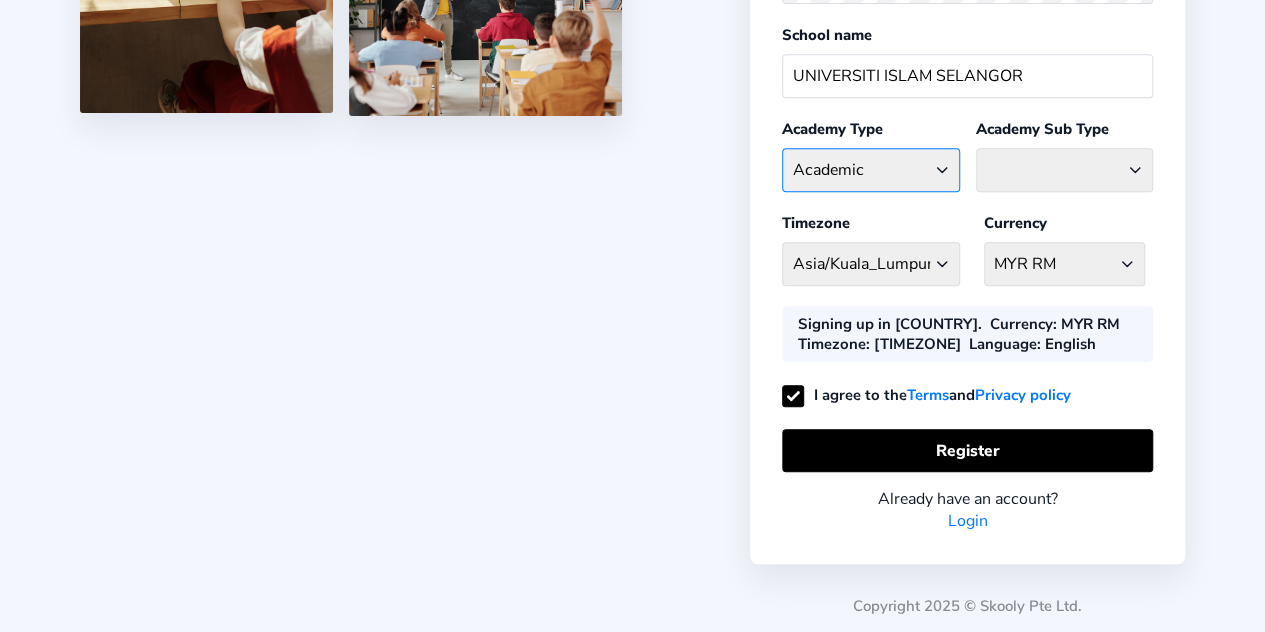 click on "School type Academic Afterschool Arts Dance Homeschool Language Martial Arts Music Sports Wellness" 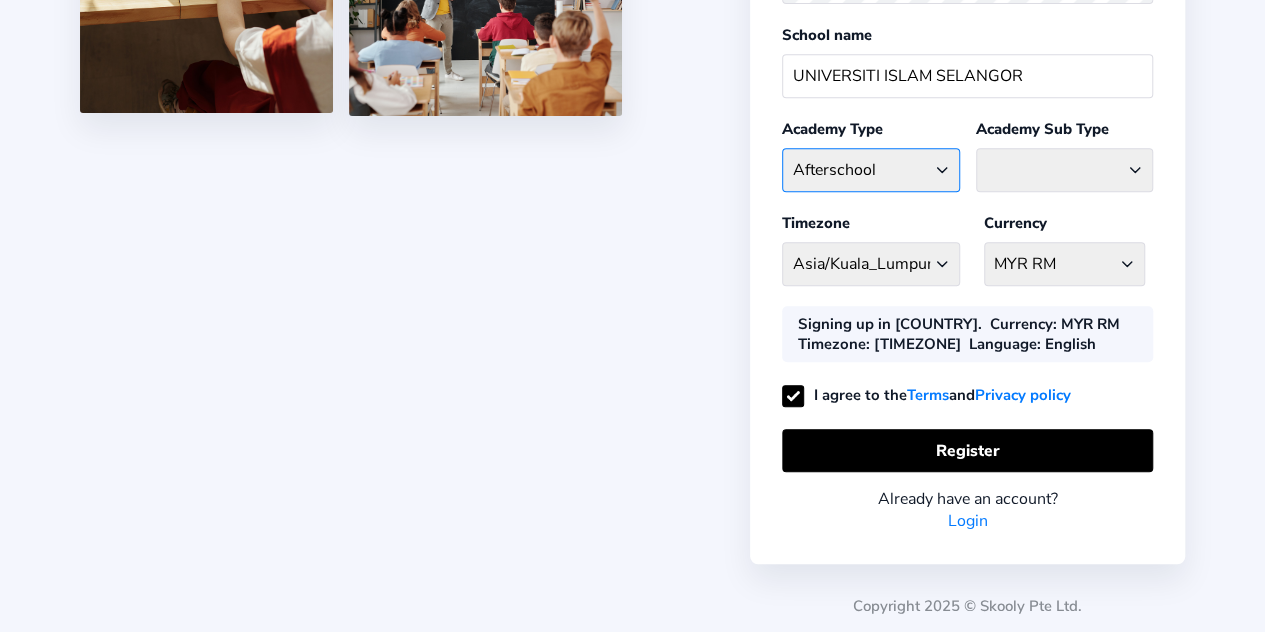 click on "School type Academic Afterschool Arts Dance Homeschool Language Martial Arts Music Sports Wellness" 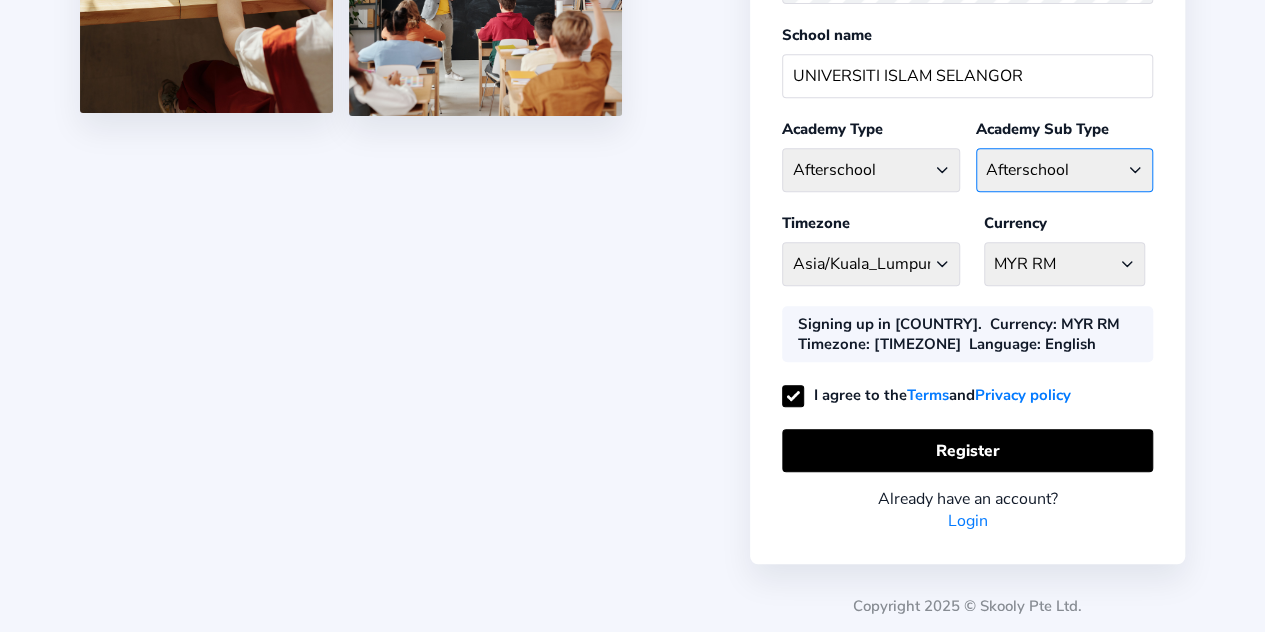 click on "Afterschool  Homeschool" 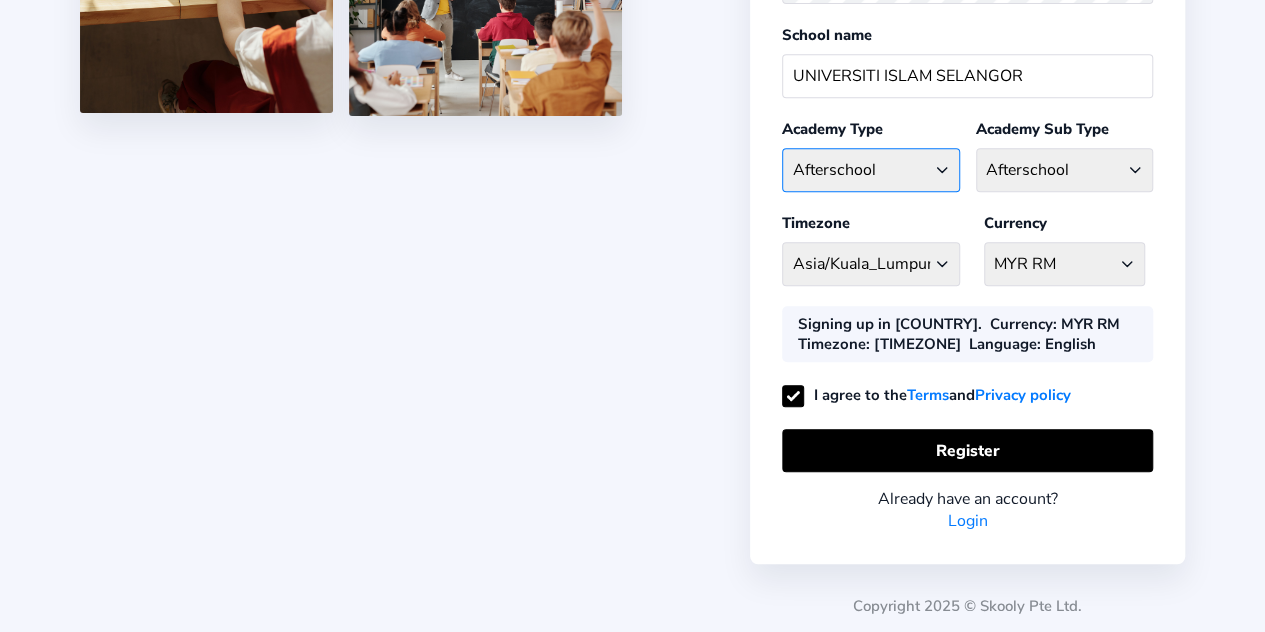 click on "School type Academic Afterschool Arts Dance Homeschool Language Martial Arts Music Sports Wellness" 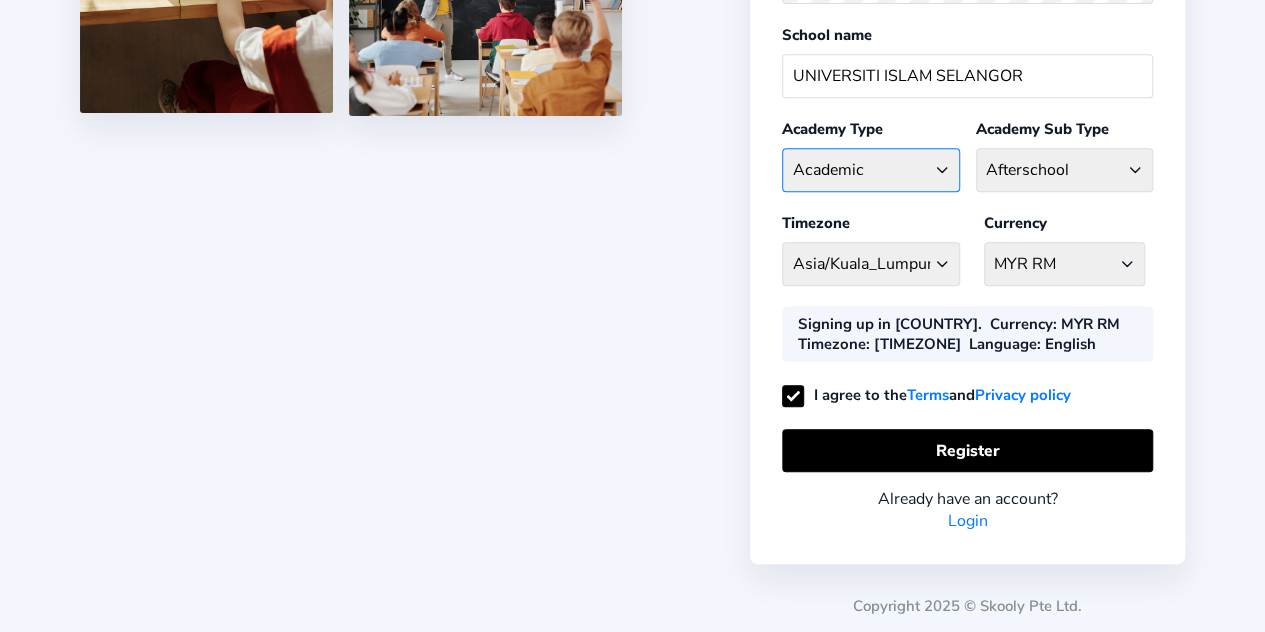 click on "School type Academic Afterschool Arts Dance Homeschool Language Martial Arts Music Sports Wellness" 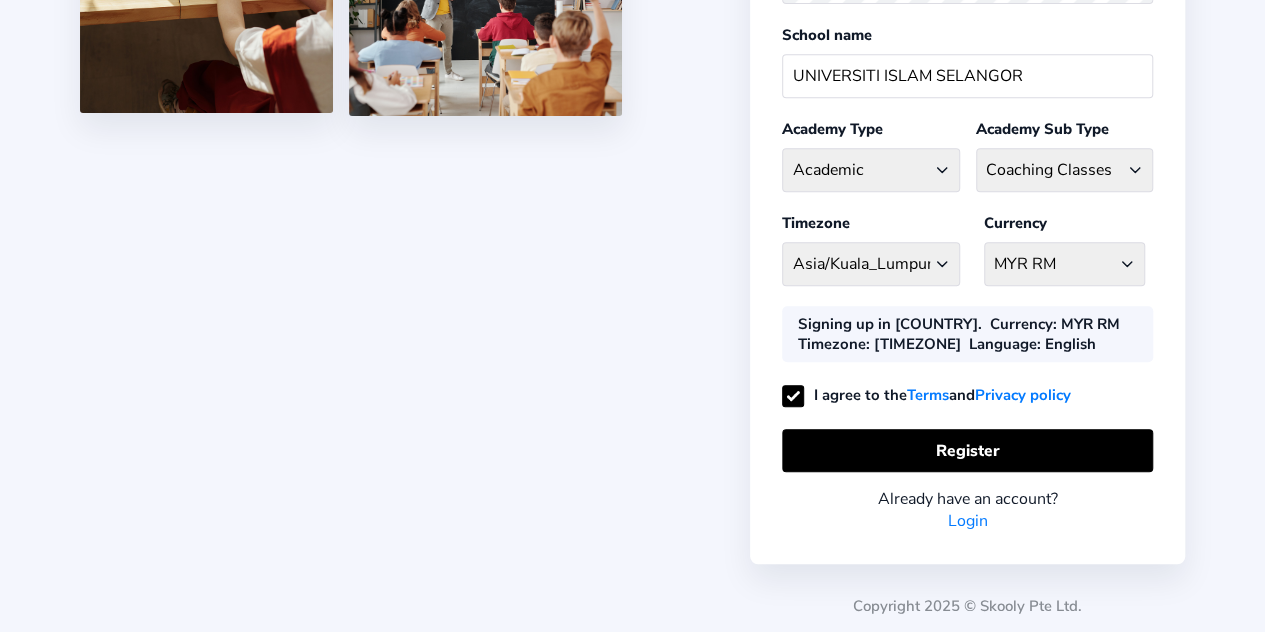 click on "Register your Academy  First name [NAME] Last name [NAME] Email address [EMAIL] Mobile number (+60) Afghanistan (+93) Albania (+355) Algeria (+213) AmericanSamoa (+1684) Andorra (+376) Angola (+244) Anguilla (+1264) Antarctica (+672) Antigua and Barbuda (+1268) Argentina (+54) Armenia (+374) Aruba (+297) Australia (+61) Austria (+43) Azerbaijan (+994) Bahamas (+1242) Bahrain (+973) Bangladesh (+880) Barbados (+1246) Belarus (+375) Belgium (+32) Belize (+501) Benin (+229) Bermuda (+1441) Bhutan (+975) Bolivia, Plurinational State of (+591) Bosnia and Herzegovina (+387) Botswana (+267) Brazil (+55) British Indian Ocean Territory (+246) Brunei Darussalam (+673) Bulgaria (+359) Burkina Faso (+226) Burundi (+257) Cambodia (+855) Cameroon (+237) Canada (+1) Cape Verde (+238) Cayman Islands (+1345) Central African Republic (+236) Chad (+235) Chile (+56) China (+86) Colombia (+57) Comoros (+269) Congo (+242) Congo, The Democratic Republic of (+243) Cook Islands (+682) Croatia (+385)" 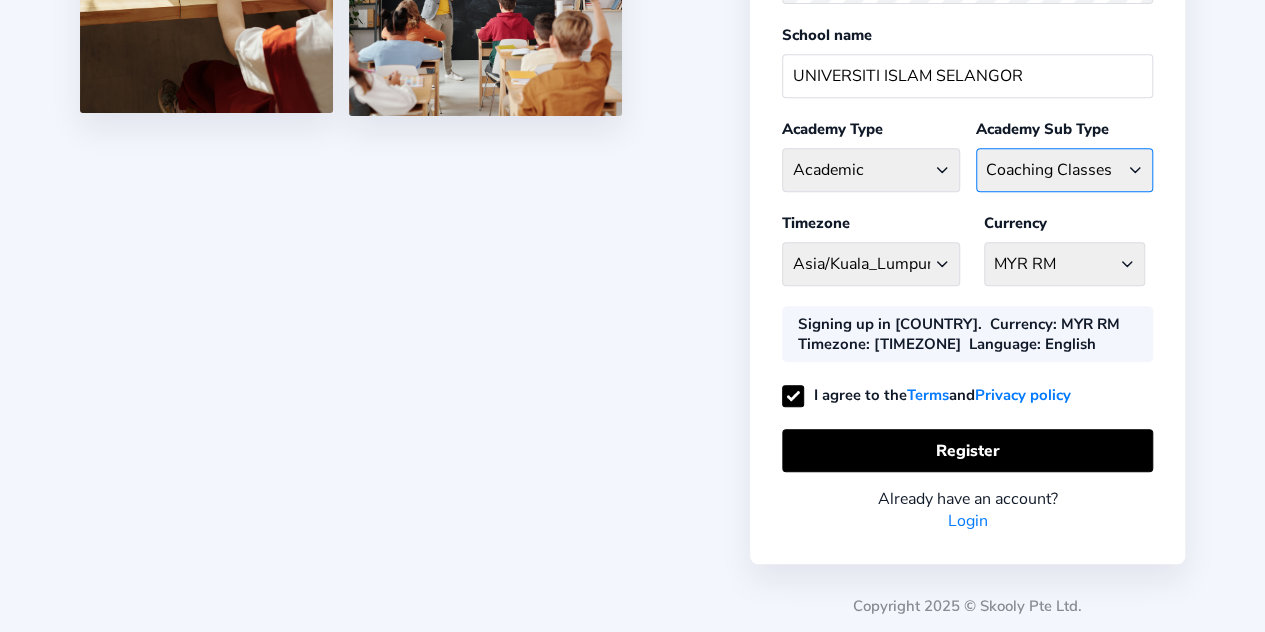click on "Coaching Classes  Enrichment Centre  General Academy  Kumaon Centre  Math Centre  Robotics  STEM  Tuition Centre" 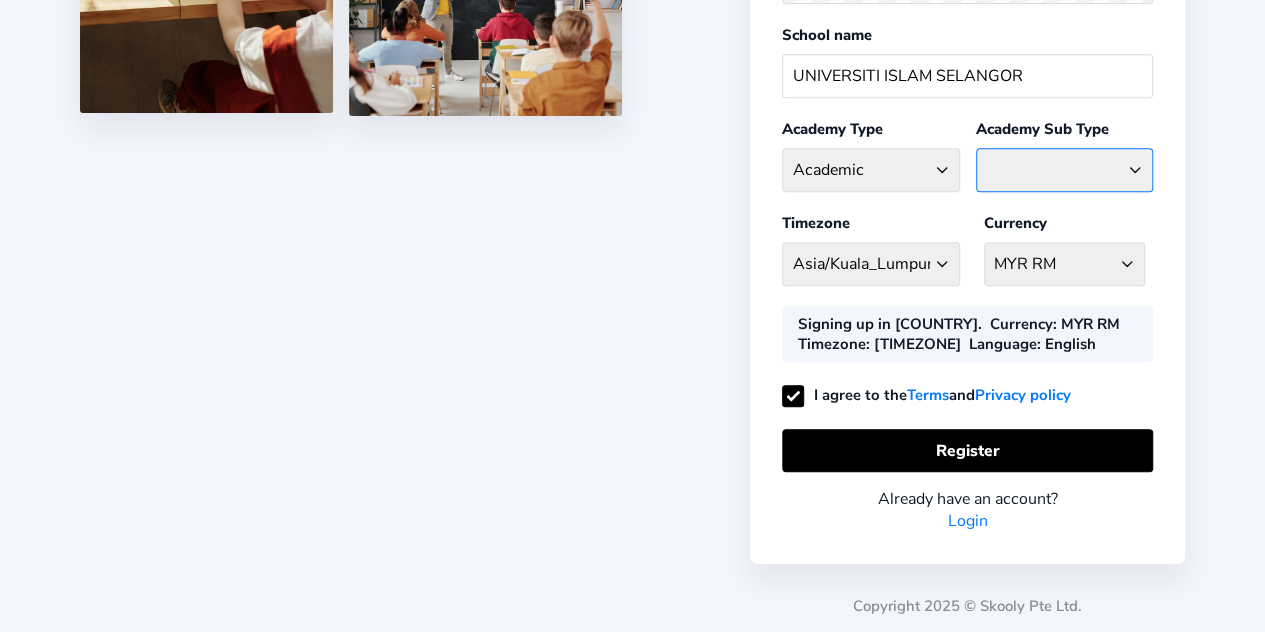 click on "Coaching Classes  Enrichment Centre  General Academy  Kumaon Centre  Math Centre  Robotics  STEM  Tuition Centre" 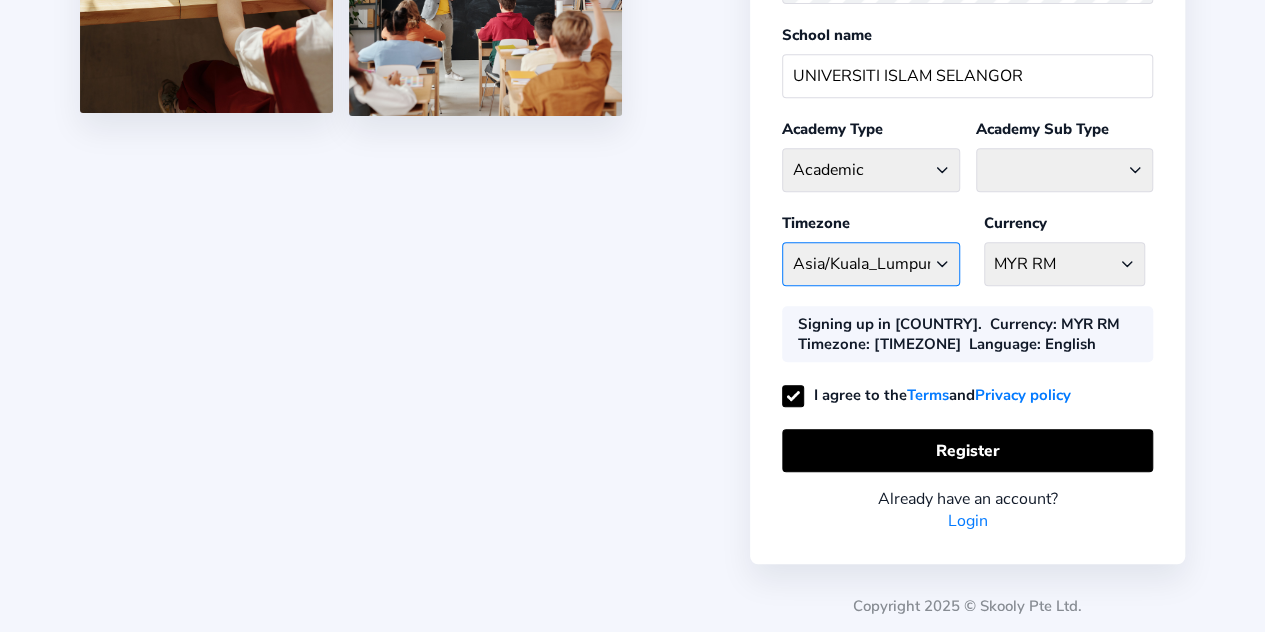 click on "[COUNTRY] - [TIMEZONE]" 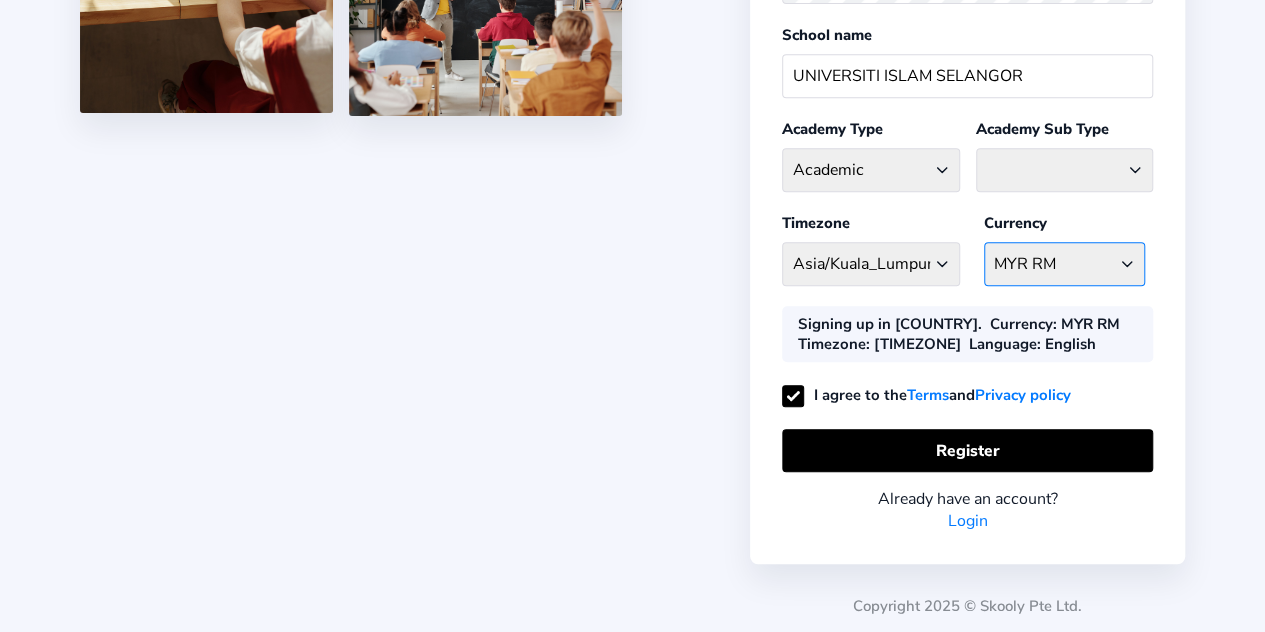 click on "MYR RM [COUNTRY] [CURRENCY] - ؋. [COUNTRY] [CURRENCY] - L [COUNTRY] [CURRENCY] - دج [COUNTRY] [CURRENCY] - د$ [COUNTRY] [CURRENCY] - € [COUNTRY] [CURRENCY] - Kz [COUNTRY] [CURRENCY] - $ [COUNTRY] [CURRENCY] - € [COUNTRY] [CURRENCY] - $ [COUNTRY] [CURRENCY] - ֏ [COUNTRY] [CURRENCY] - Afl [COUNTRY] [CURRENCY] - $ [COUNTRY] [CURRENCY] - S [COUNTRY] [CURRENCY] - S [COUNTRY] [CURRENCY] - $ [COUNTRY] [CURRENCY] - د.ب [COUNTRY] [CURRENCY] - ৳ [COUNTRY] [CURRENCY] - $ [COUNTRY] [CURRENCY] - Br [COUNTRY] [CURRENCY] - fr [COUNTRY] [CURRENCY] - $ [COUNTRY] [CURRENCY] - $ [COUNTRY] [CURRENCY] - $ [COUNTRY] [CURRENCY] - Nu [COUNTRY] [CURRENCY] - Bs [COUNTRY] [CURRENCY] - P [COUNTRY] [CURRENCY] - R$ [COUNTRY] [CURRENCY] - £ [COUNTRY] [CURRENCY] - $ [COUNTRY] [CURRENCY] - лв [COUNTRY] [CURRENCY] - CFA [COUNTRY] [CURRENCY] - FBu [COUNTRY] [CURRENCY] - ៛ [COUNTRY] [CURRENCY] - CFA [COUNTRY] [CURRENCY] - $ [COUNTRY] [CURRENCY] - CFA [COUNTRY] [CURRENCY] - $ [COUNTRY] [CURRENCY] - CFA [COUNTRY] [CURRENCY] - FC [COUNTRY] [CURRENCY] - $ [COUNTRY] [CURRENCY] - ₡ [COUNTRY] [CURRENCY] - CUC - $" 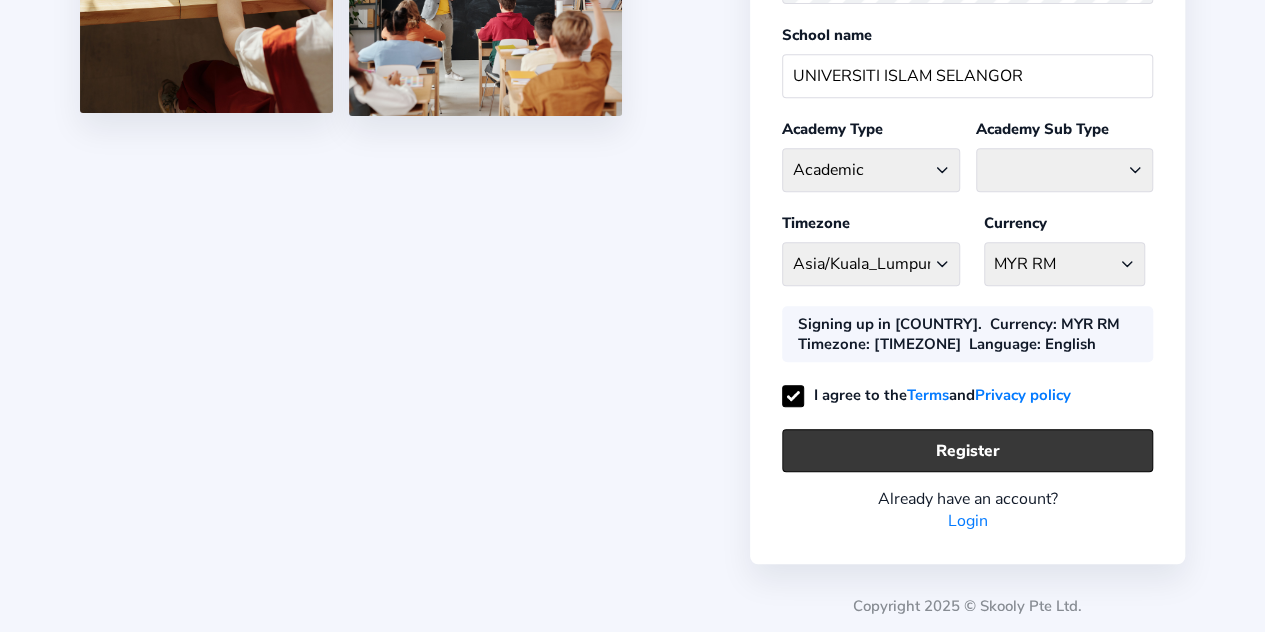 click on "Register" 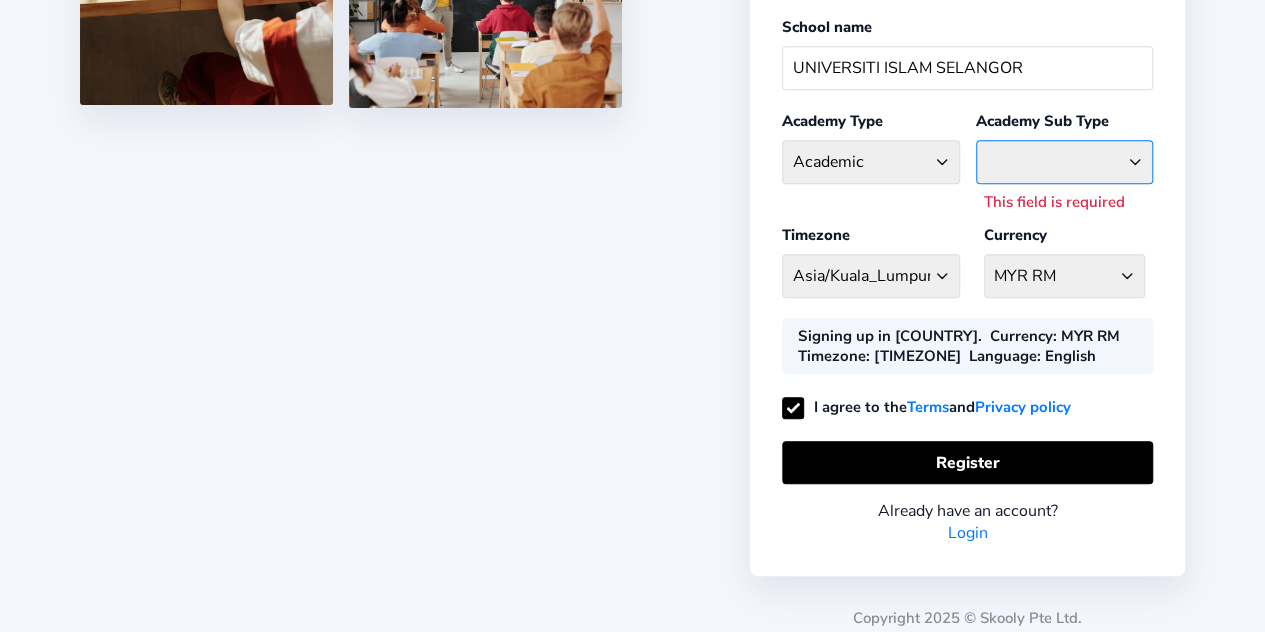 click on "Coaching Classes  Enrichment Centre  General Academy  Kumaon Centre  Math Centre  Robotics  STEM  Tuition Centre" 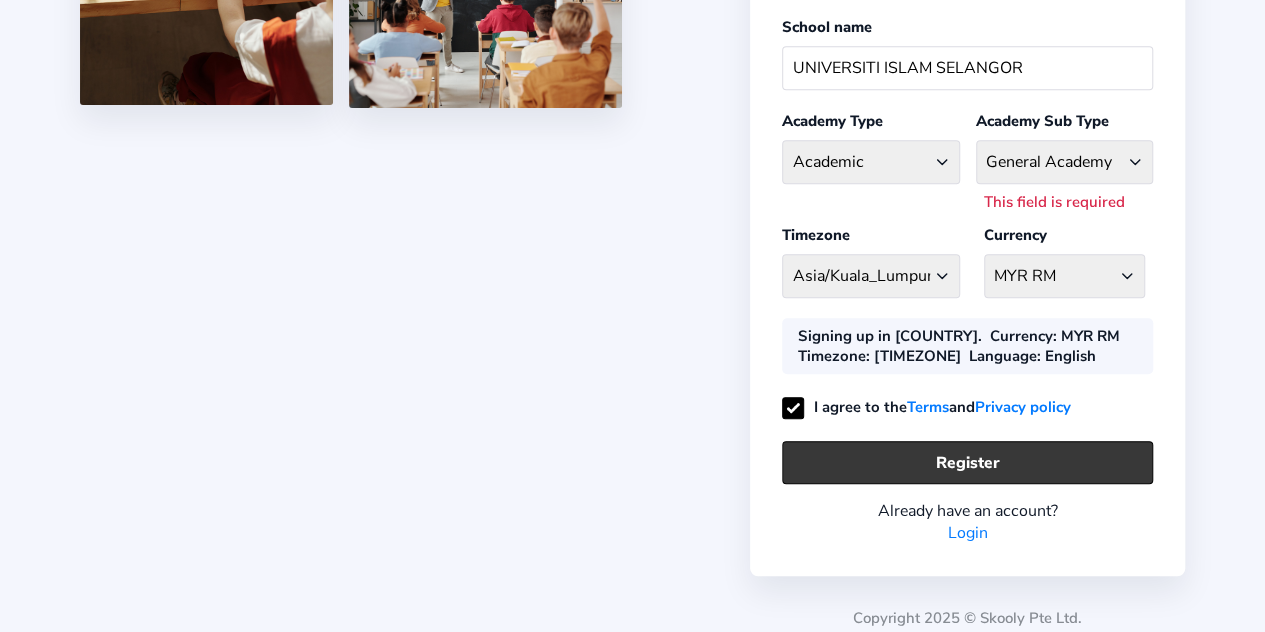 click on "Register" 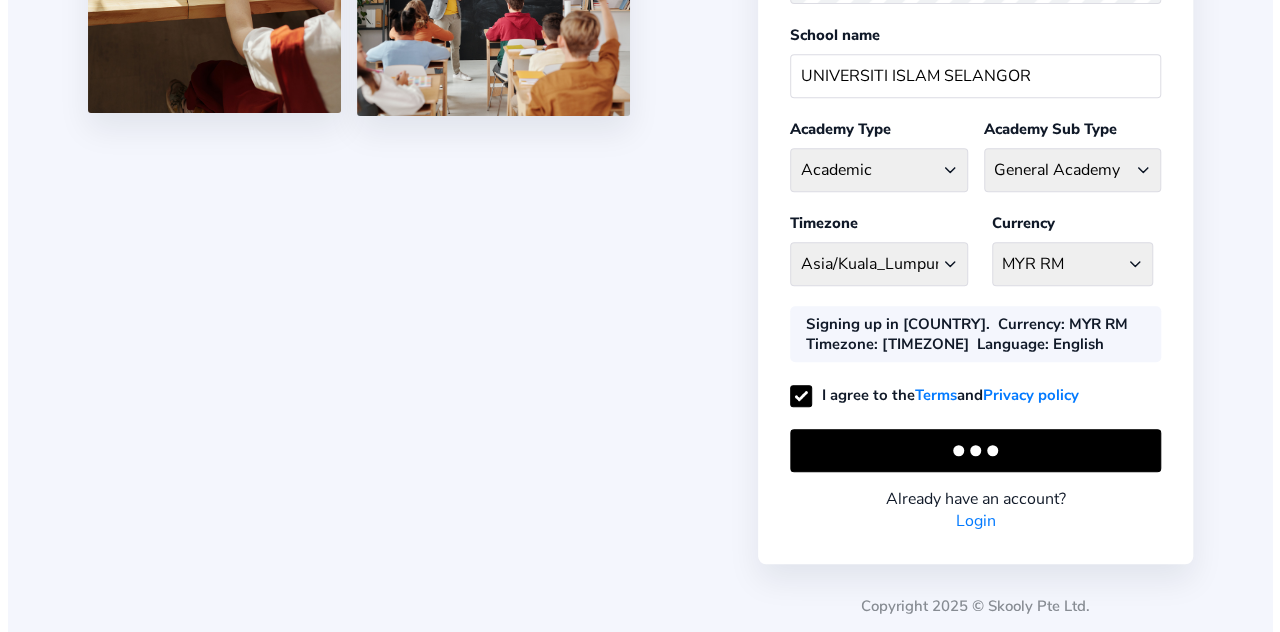 scroll, scrollTop: 0, scrollLeft: 0, axis: both 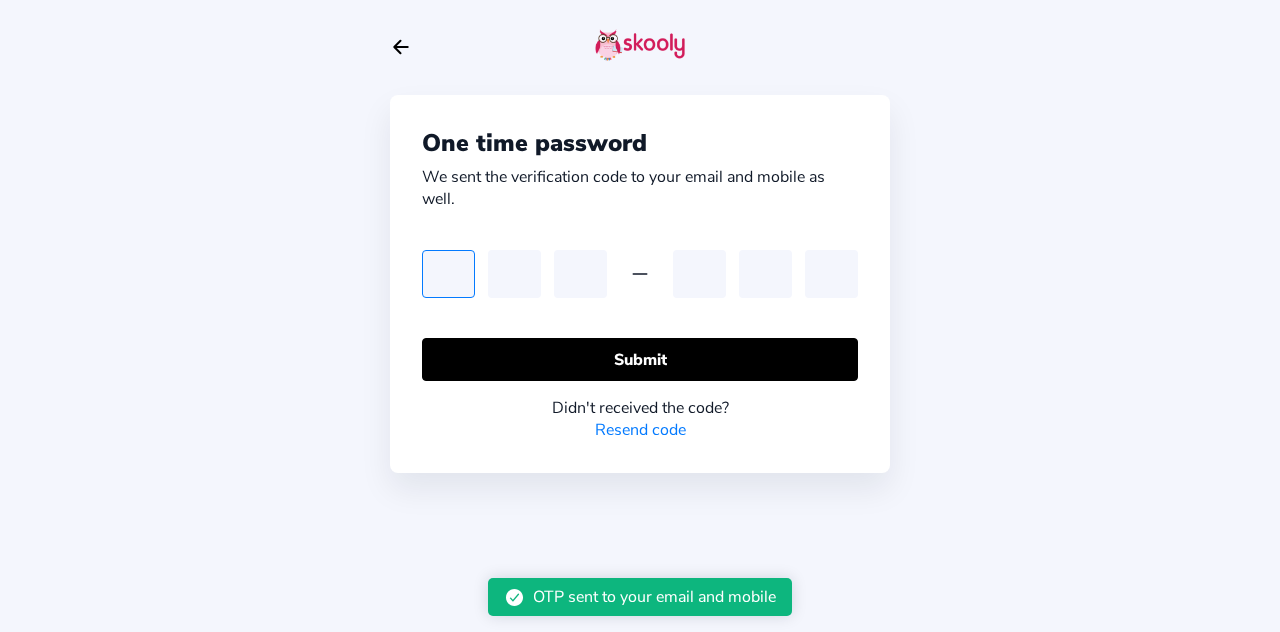 click 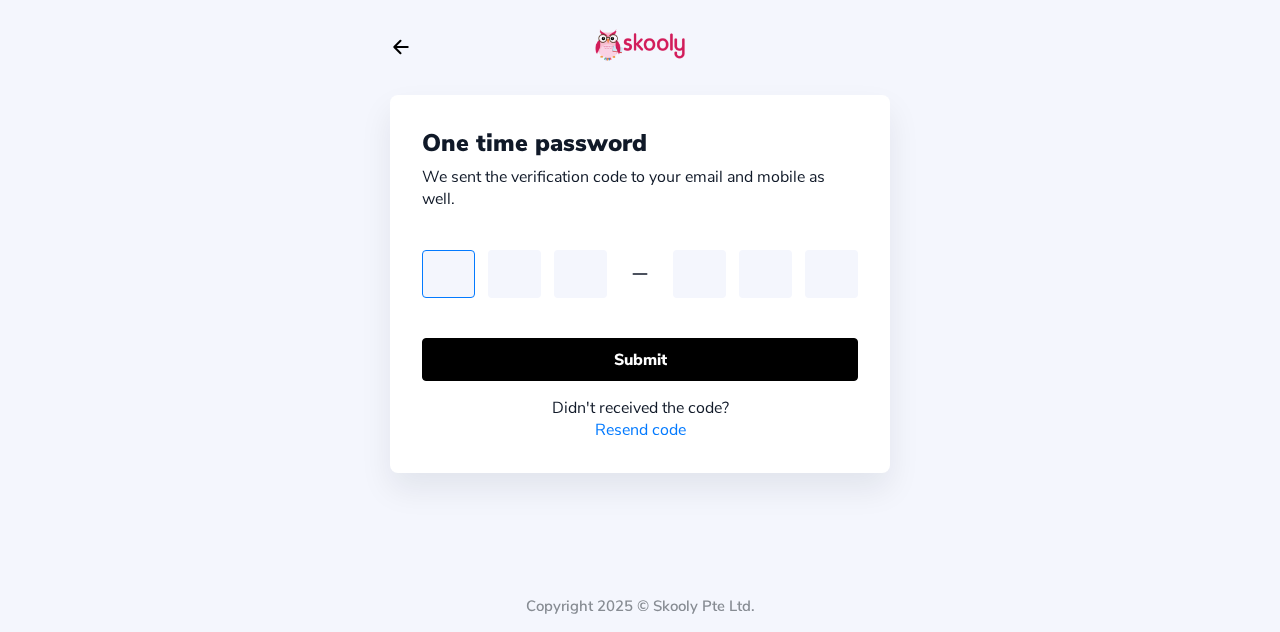 type on "0" 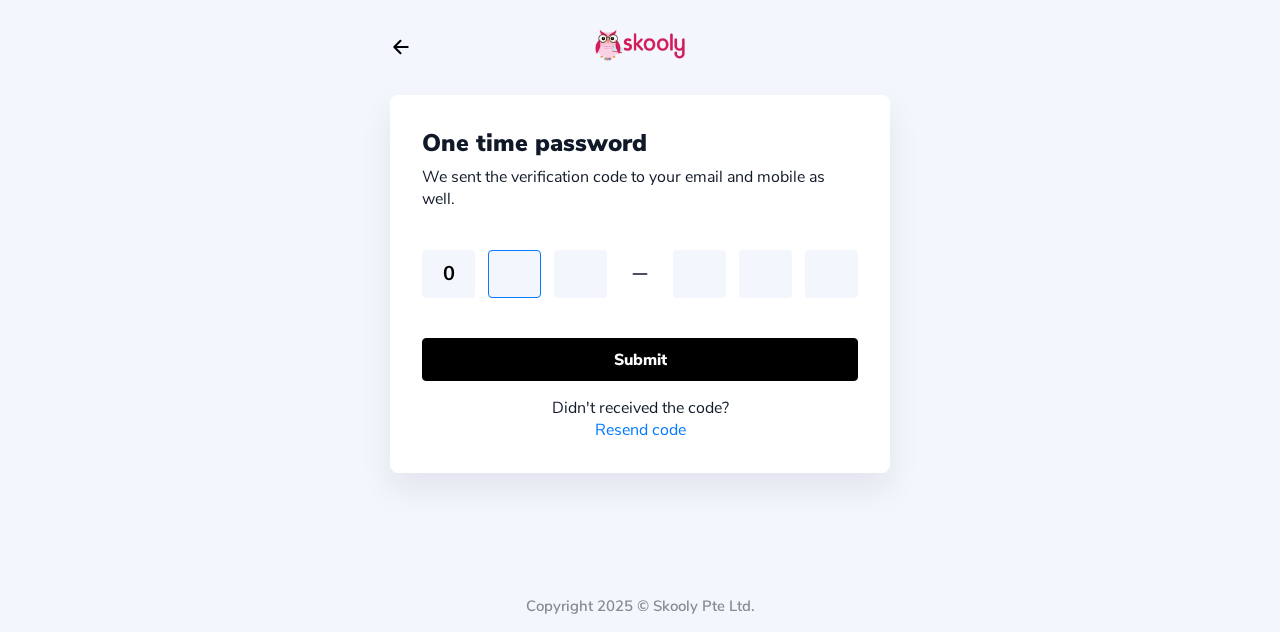 type on "6" 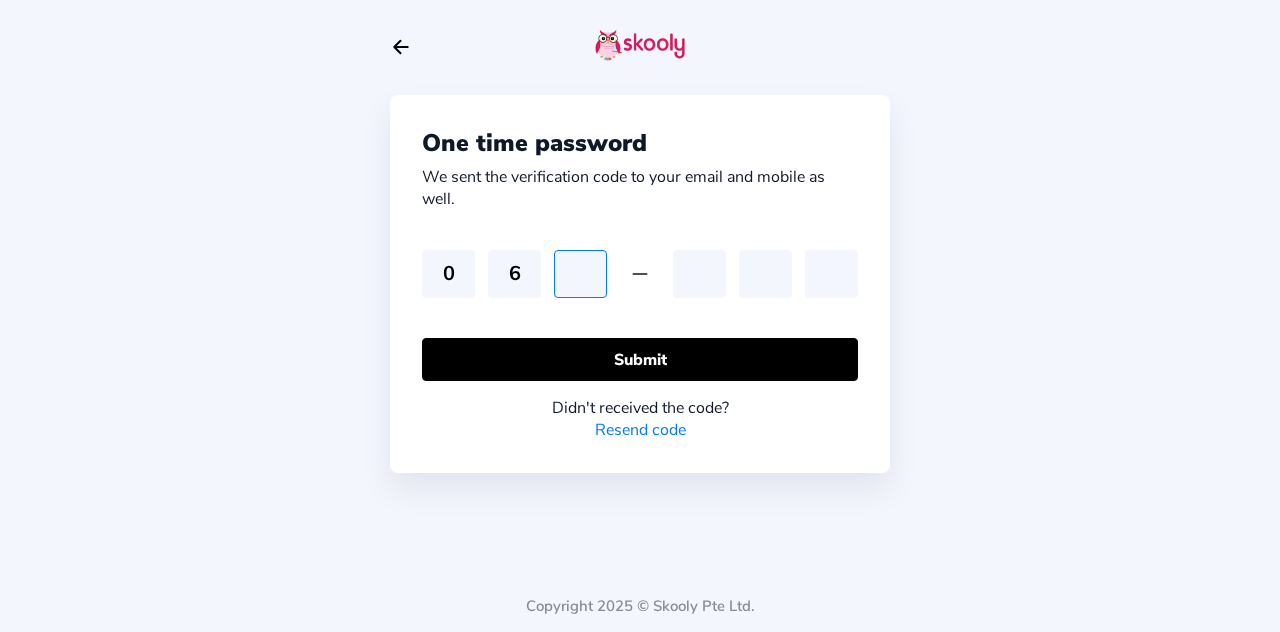 type on "4" 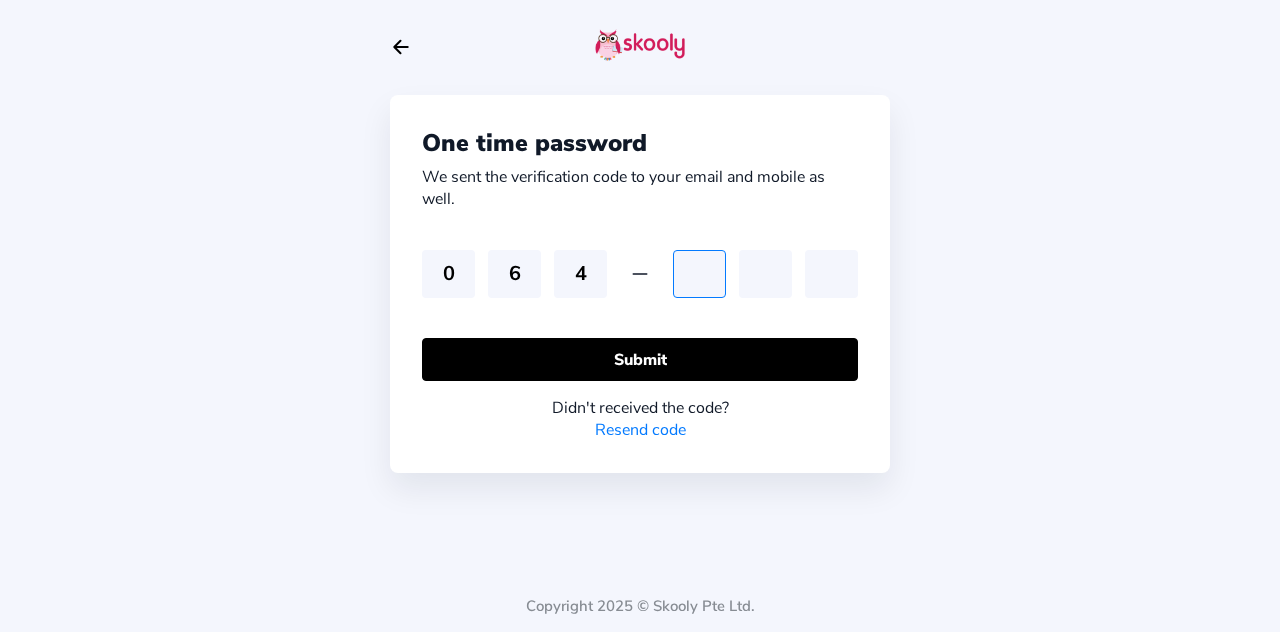 type on "3" 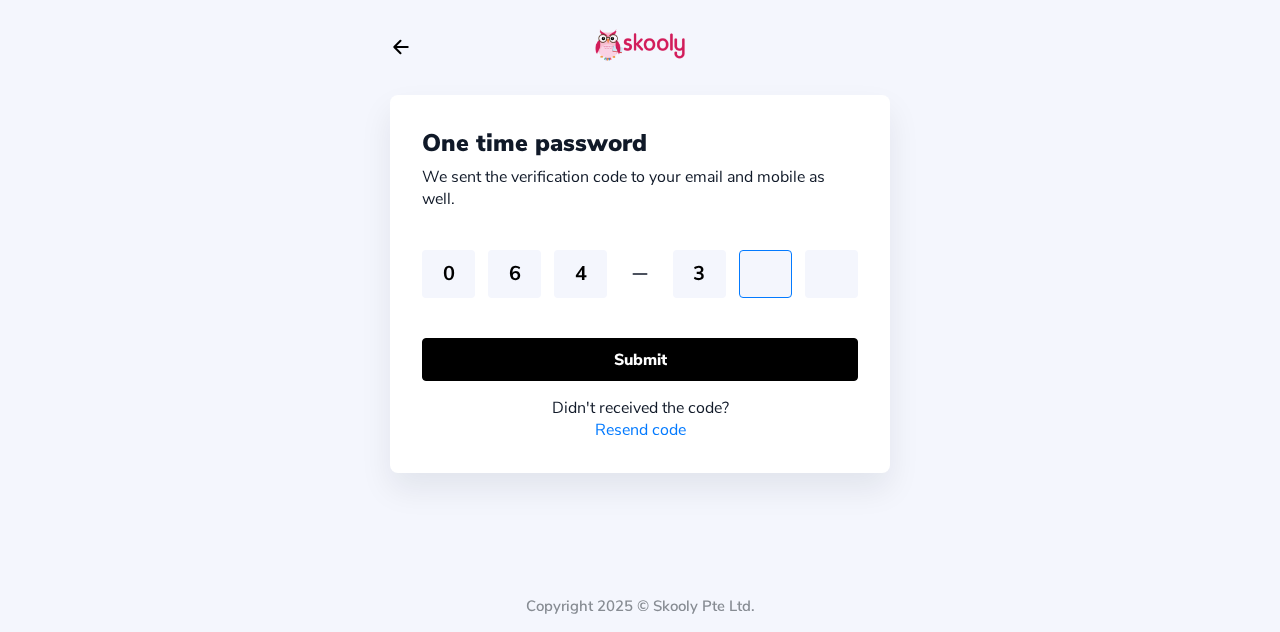 type on "2" 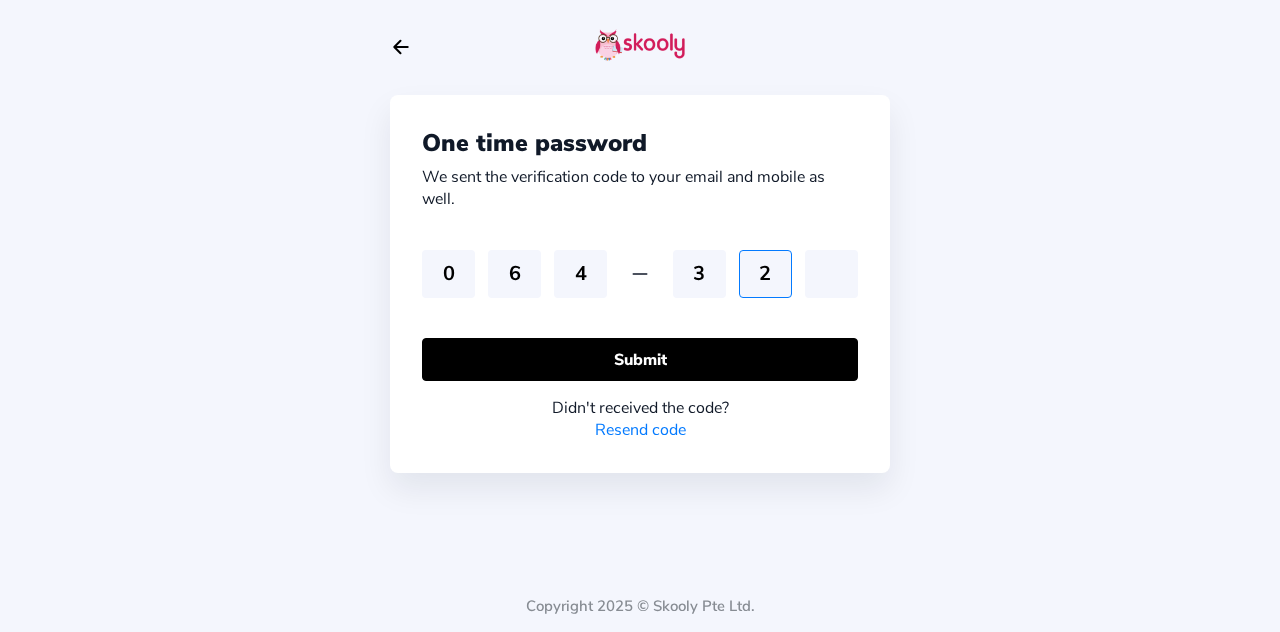 click on "2" 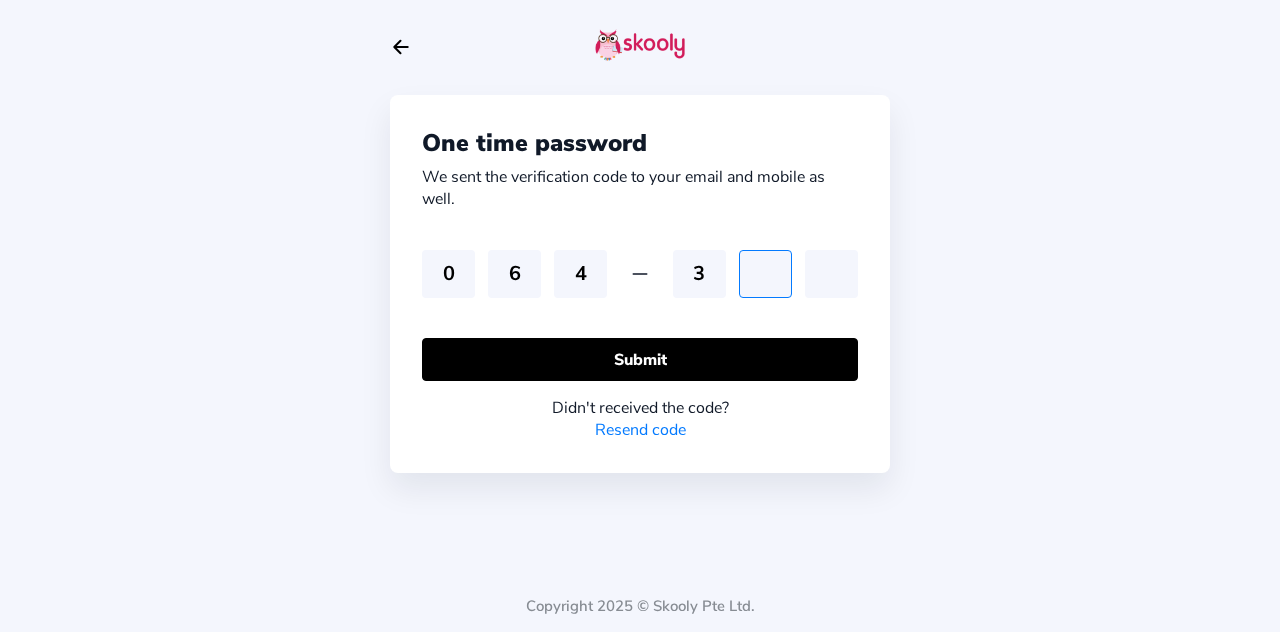 type 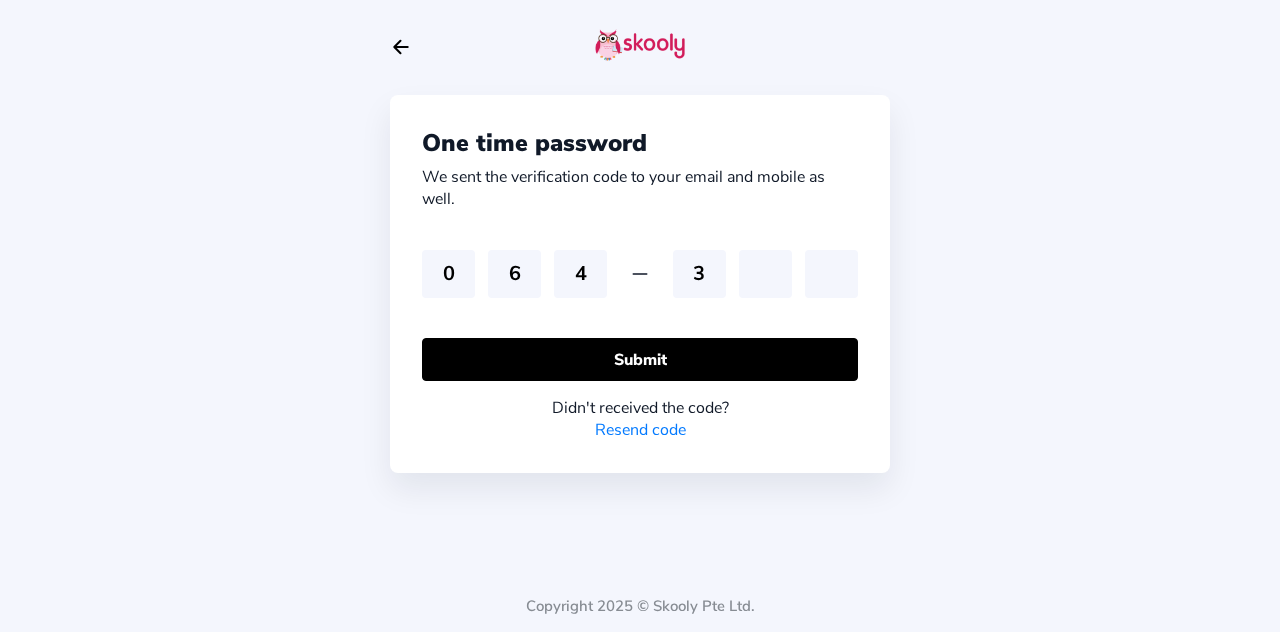 click on "3" 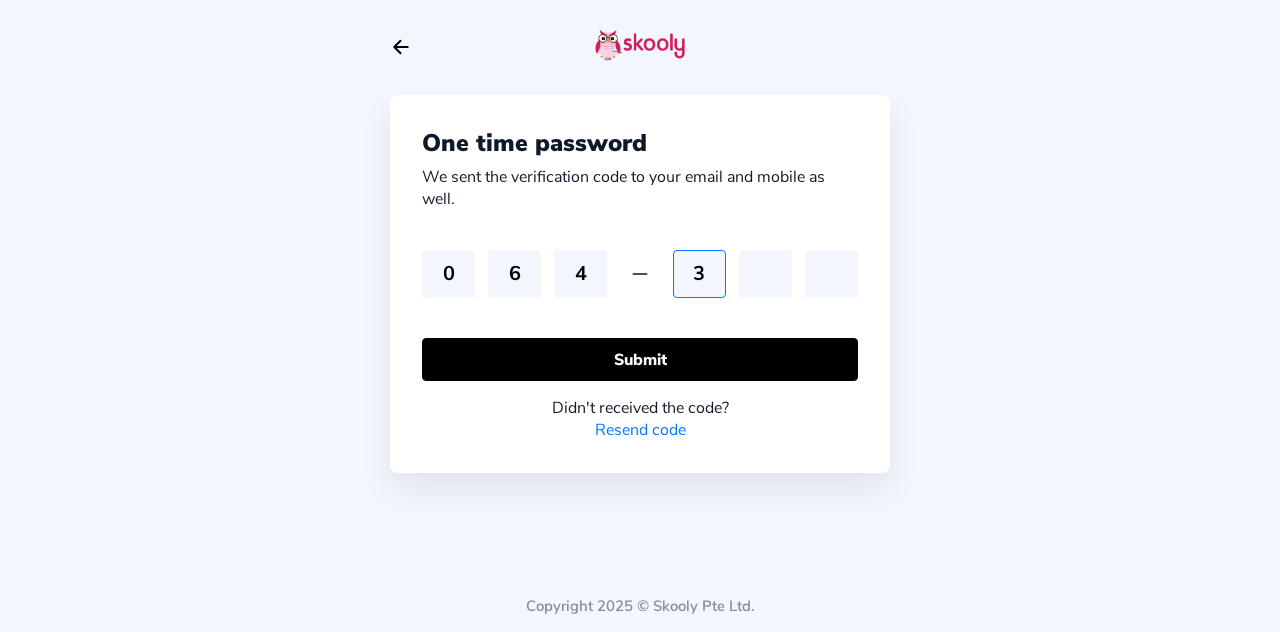 click on "3" 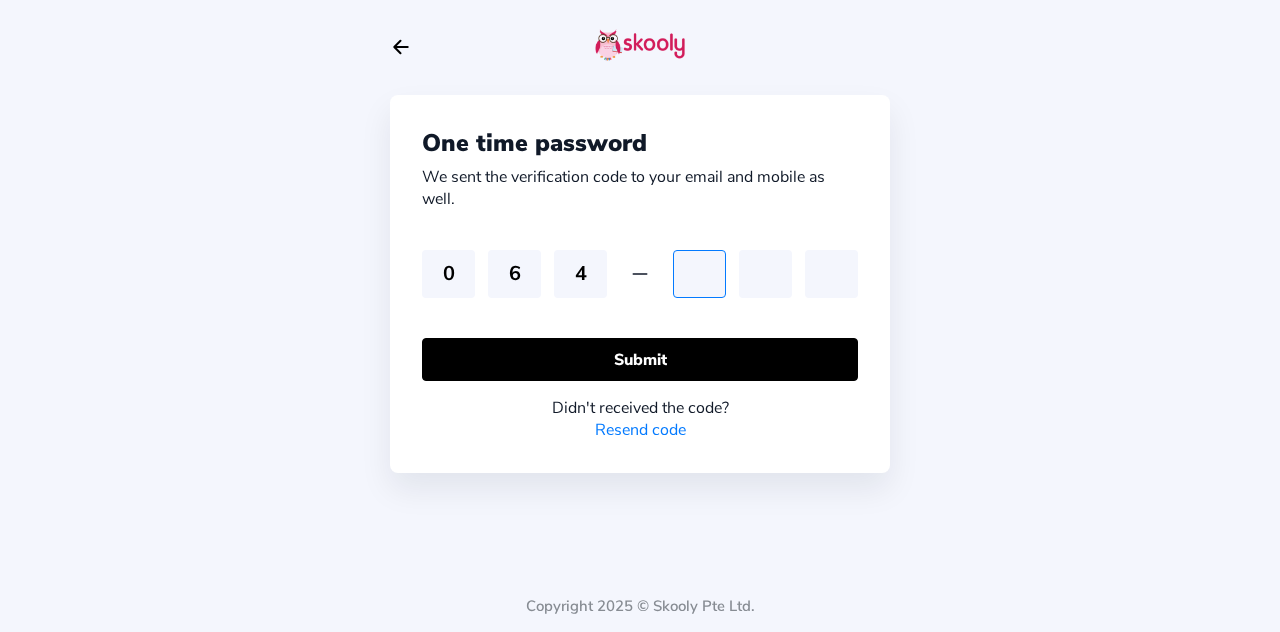 type on "2" 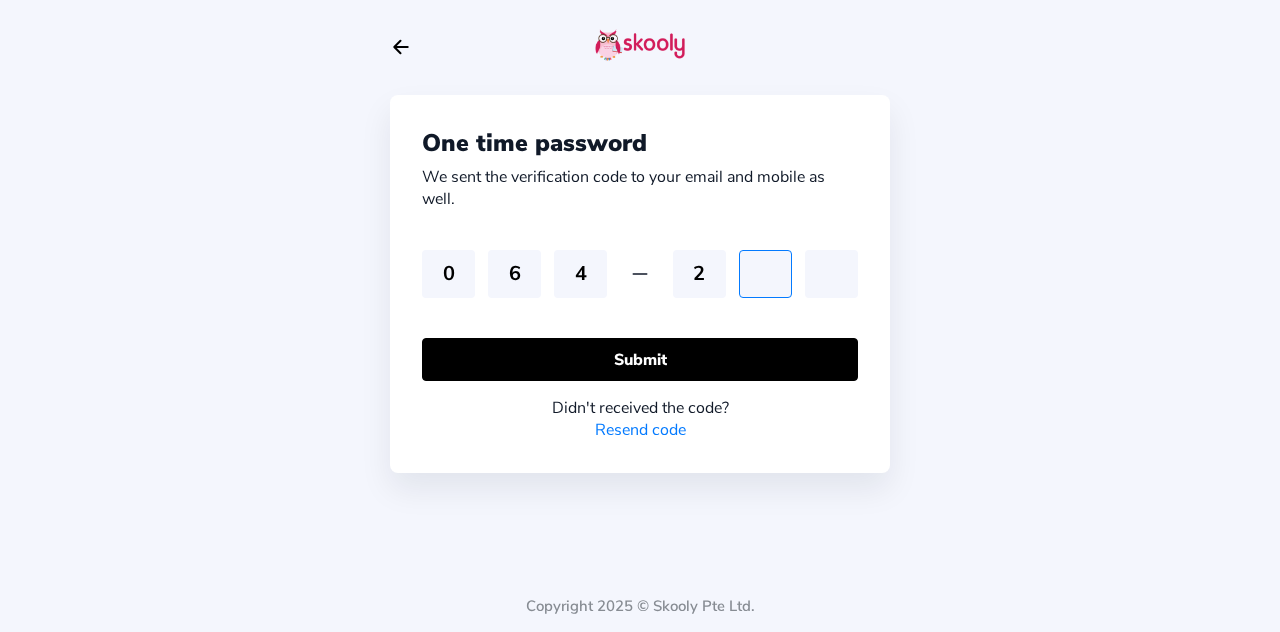type on "7" 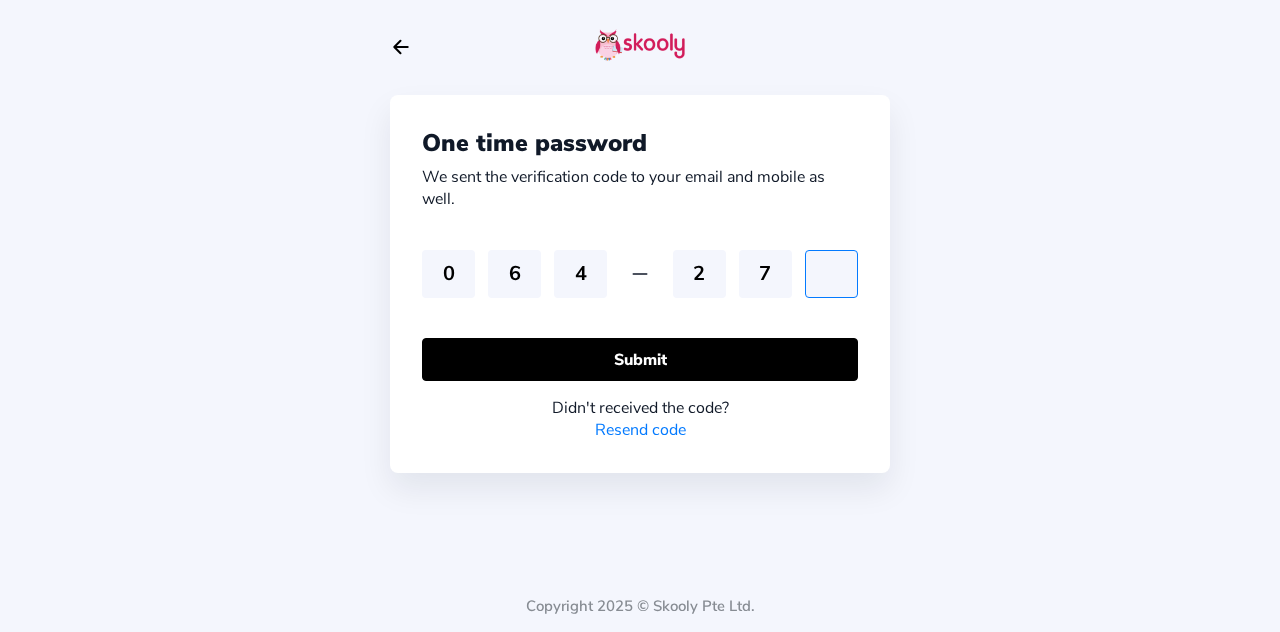 type on "1" 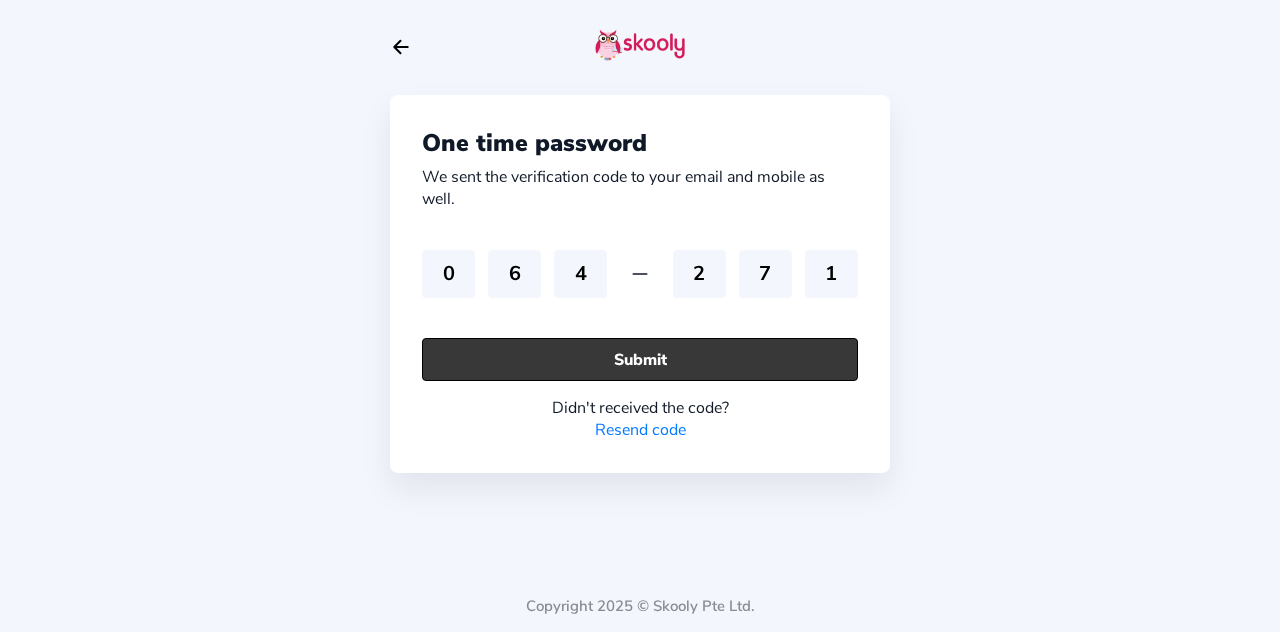 click on "Submit" 